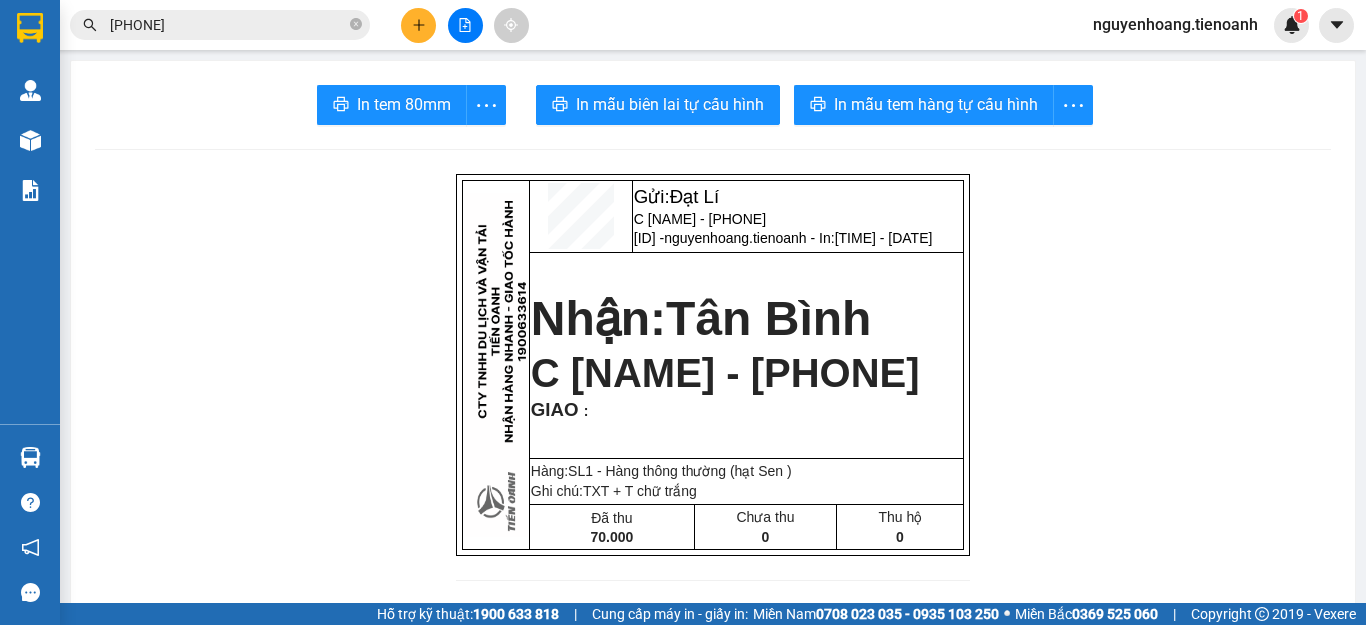 scroll, scrollTop: 0, scrollLeft: 0, axis: both 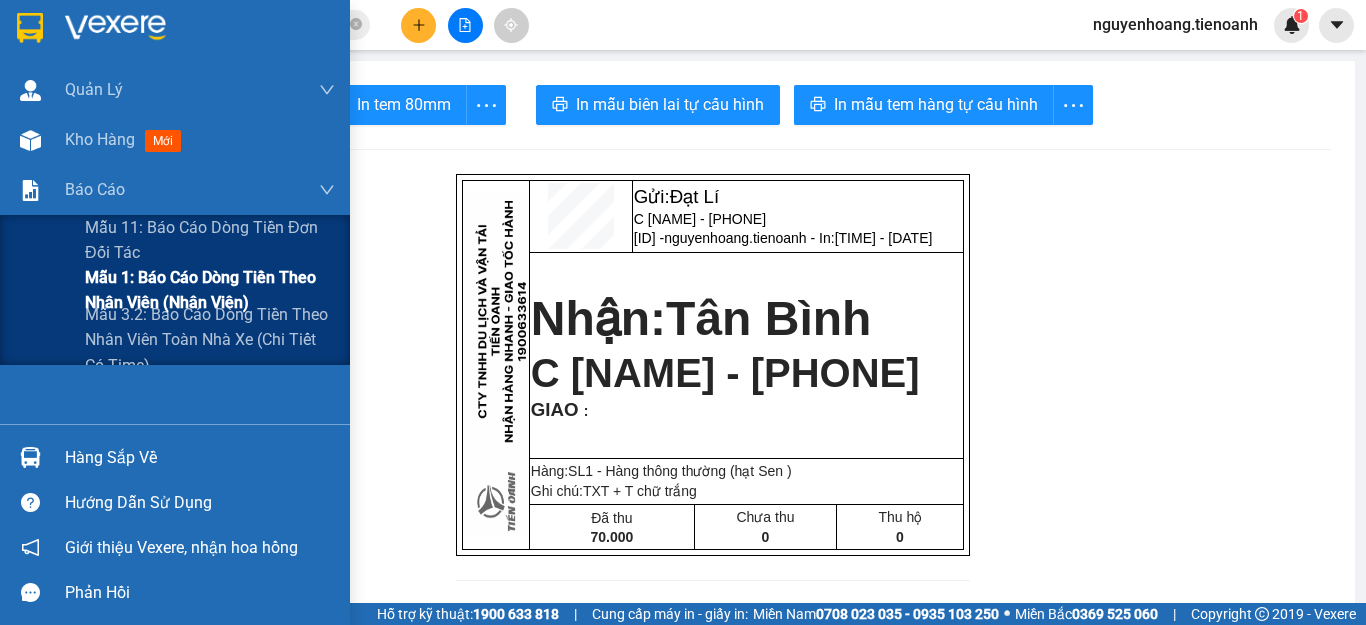 click on "Mẫu 1: Báo cáo dòng tiền theo nhân viên (Nhân Viên)" at bounding box center (210, 290) 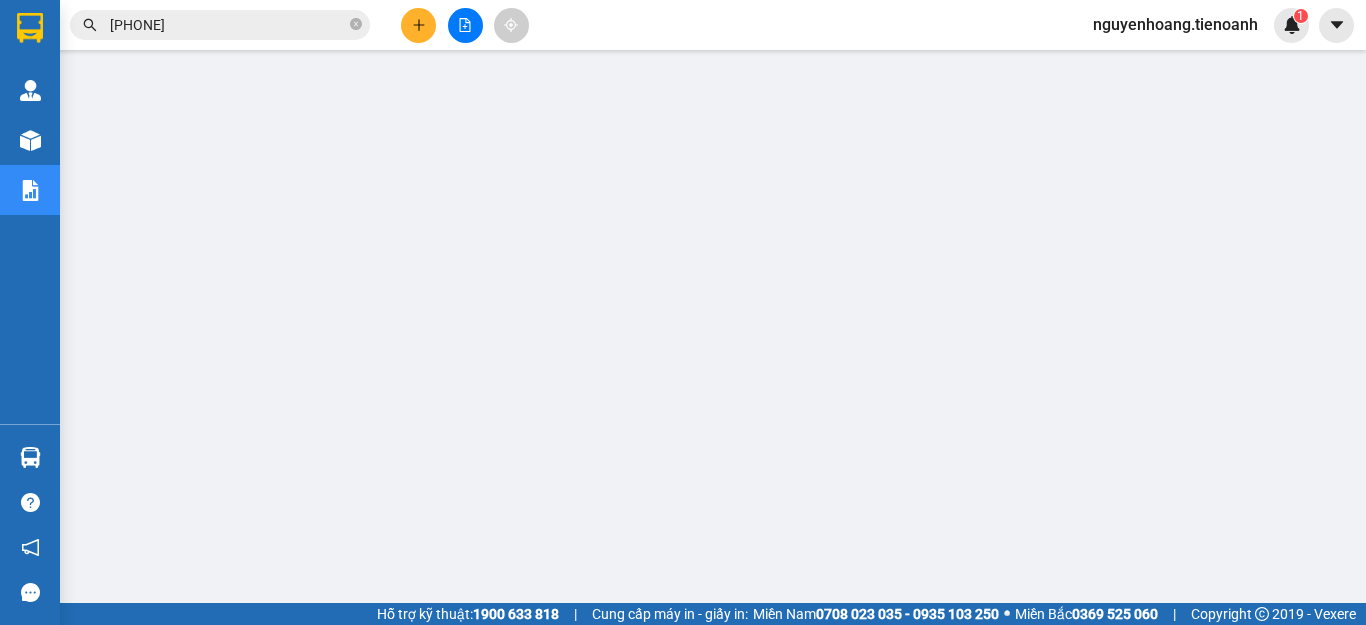 click at bounding box center [418, 25] 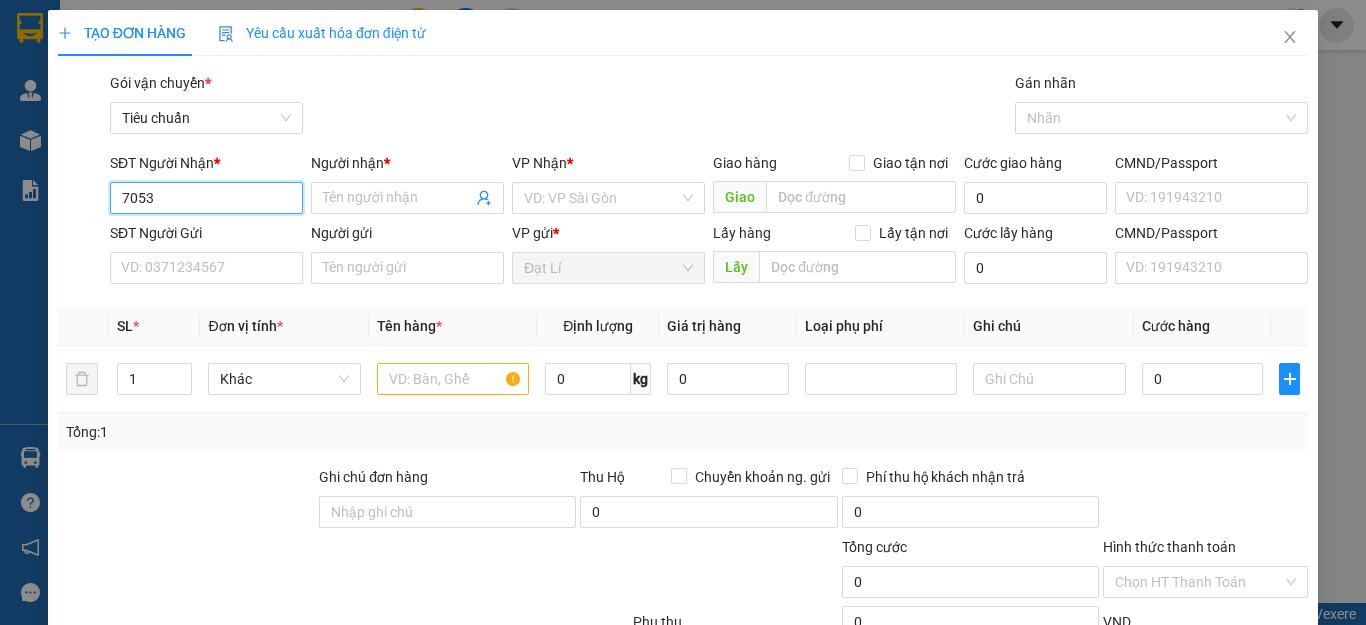 click on "7053" at bounding box center [206, 198] 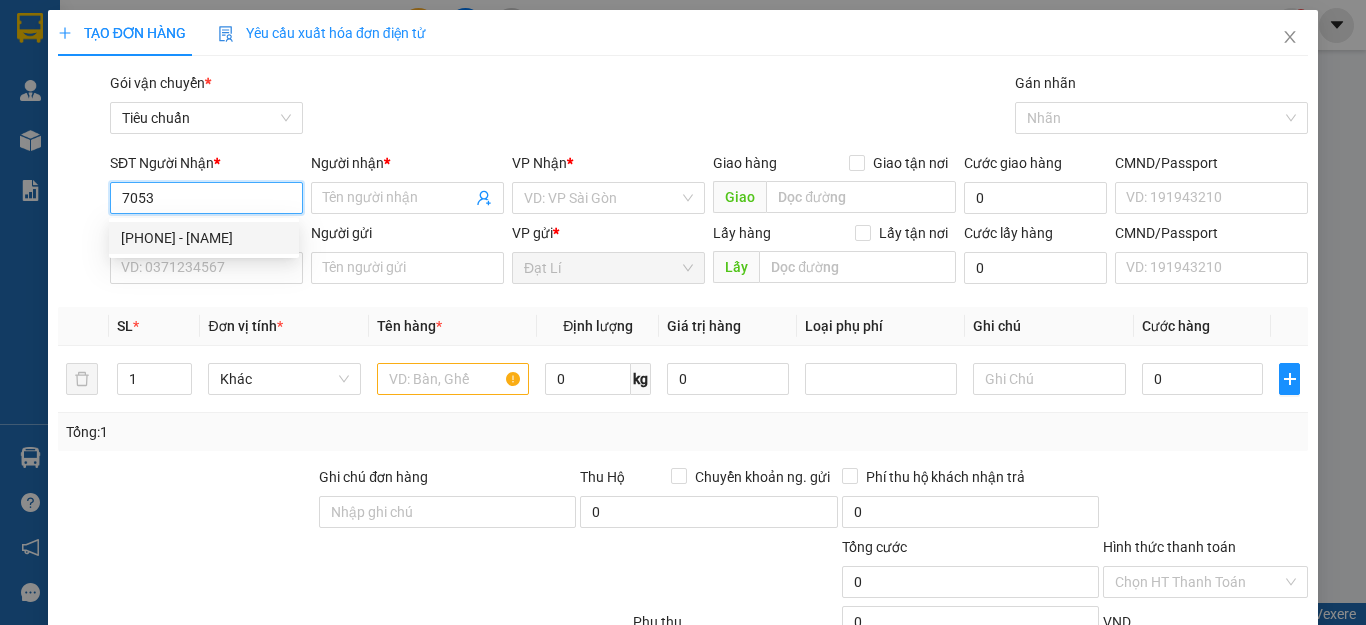 click on "[PHONE] - [NAME]" at bounding box center (204, 238) 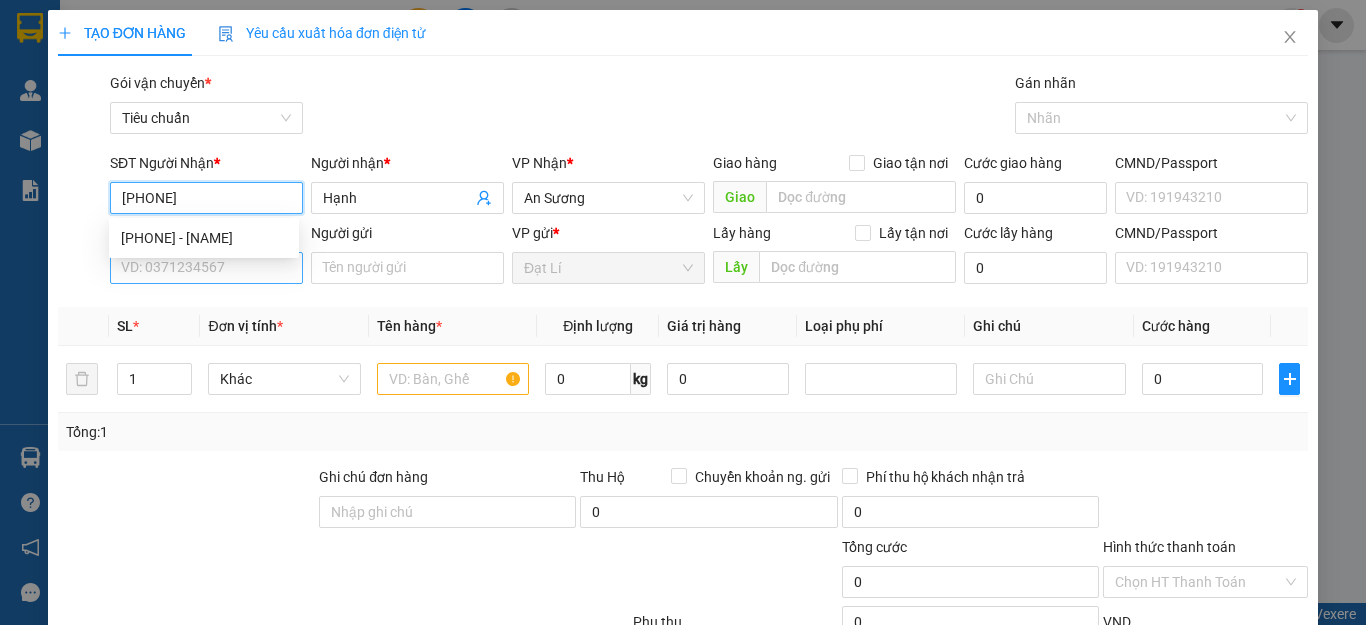 type on "70.000" 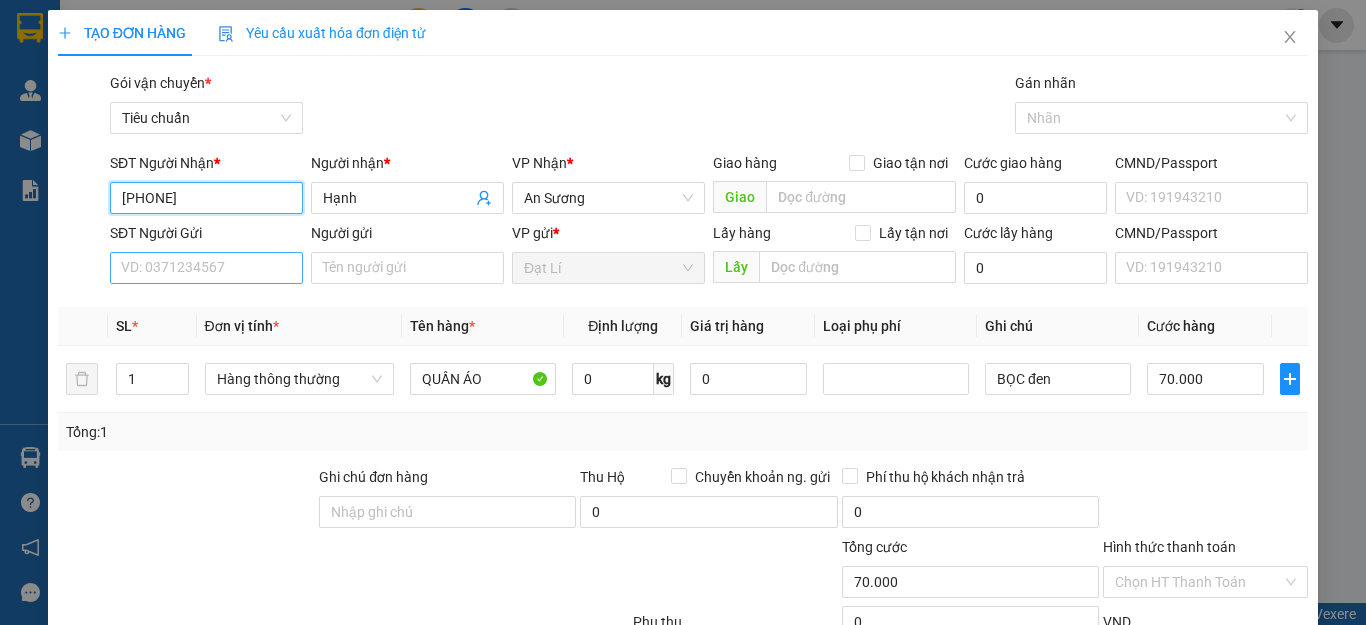 type on "[PHONE]" 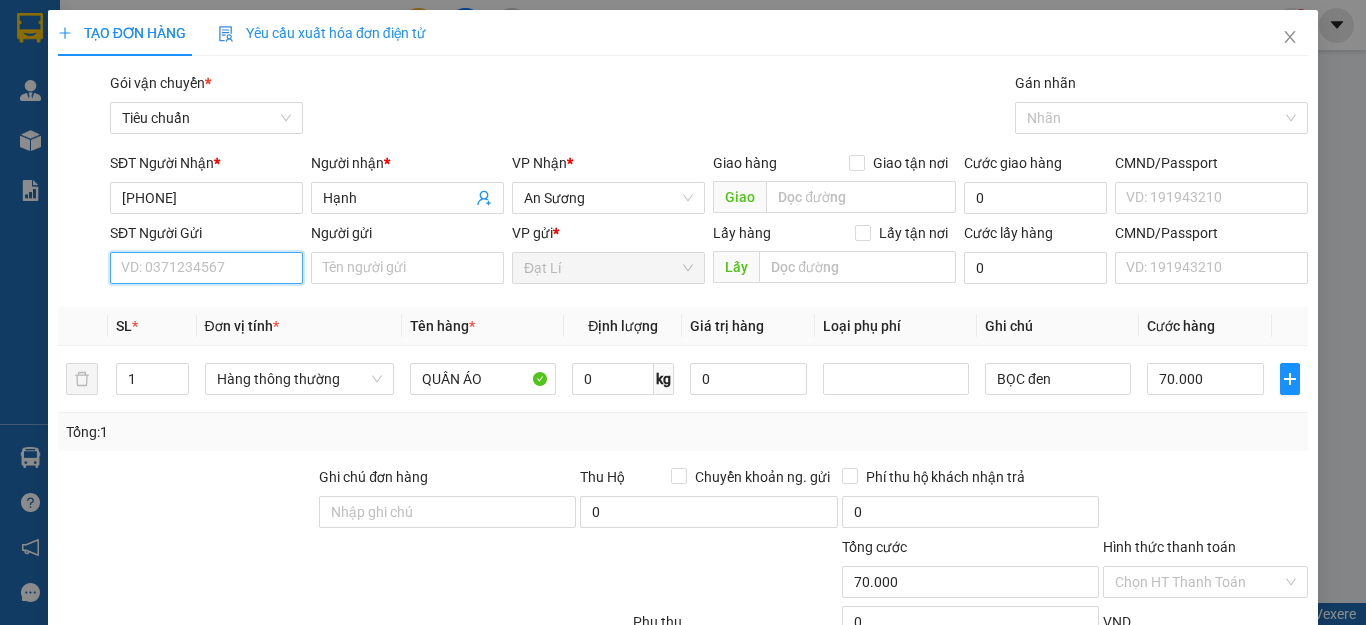 click on "SĐT Người Gửi" at bounding box center [206, 268] 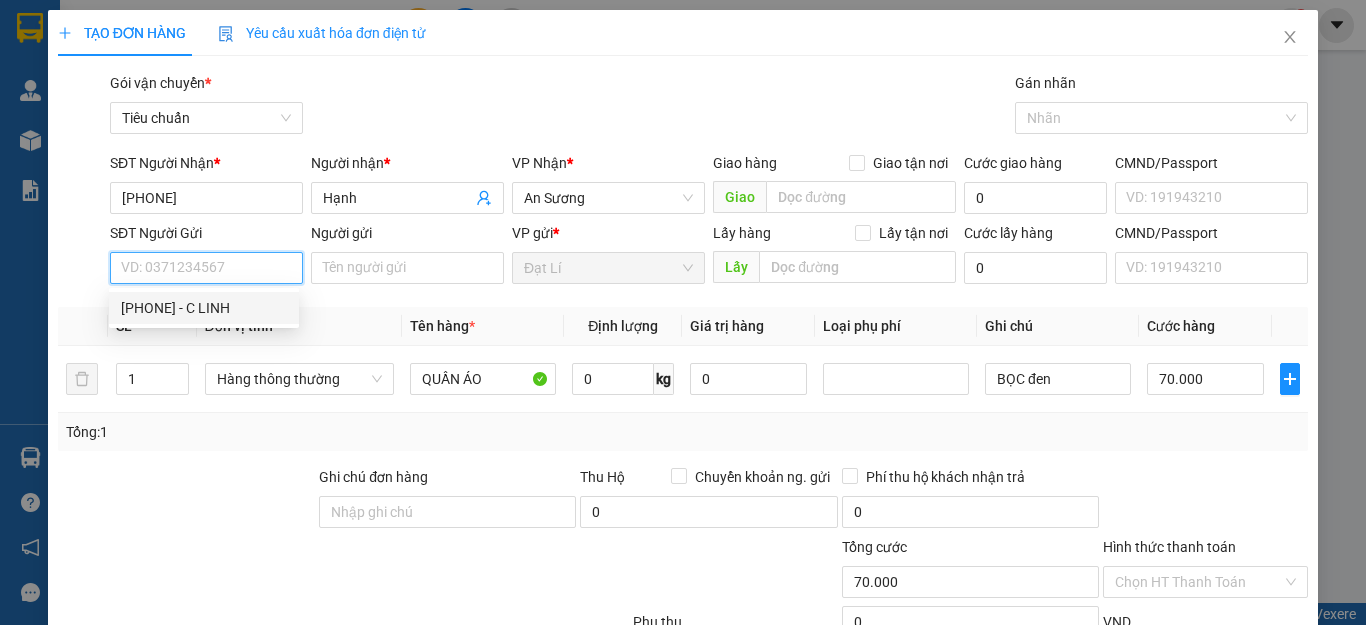 click on "[PHONE] - C LINH" at bounding box center (204, 308) 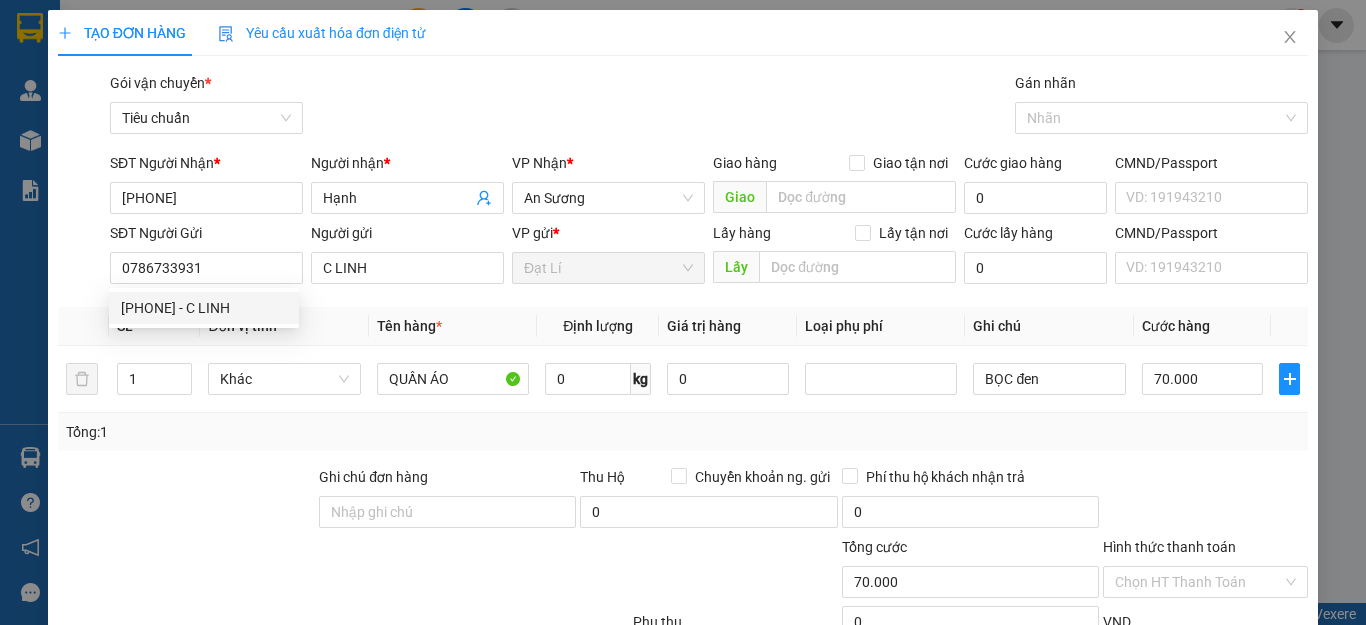 click at bounding box center (186, 501) 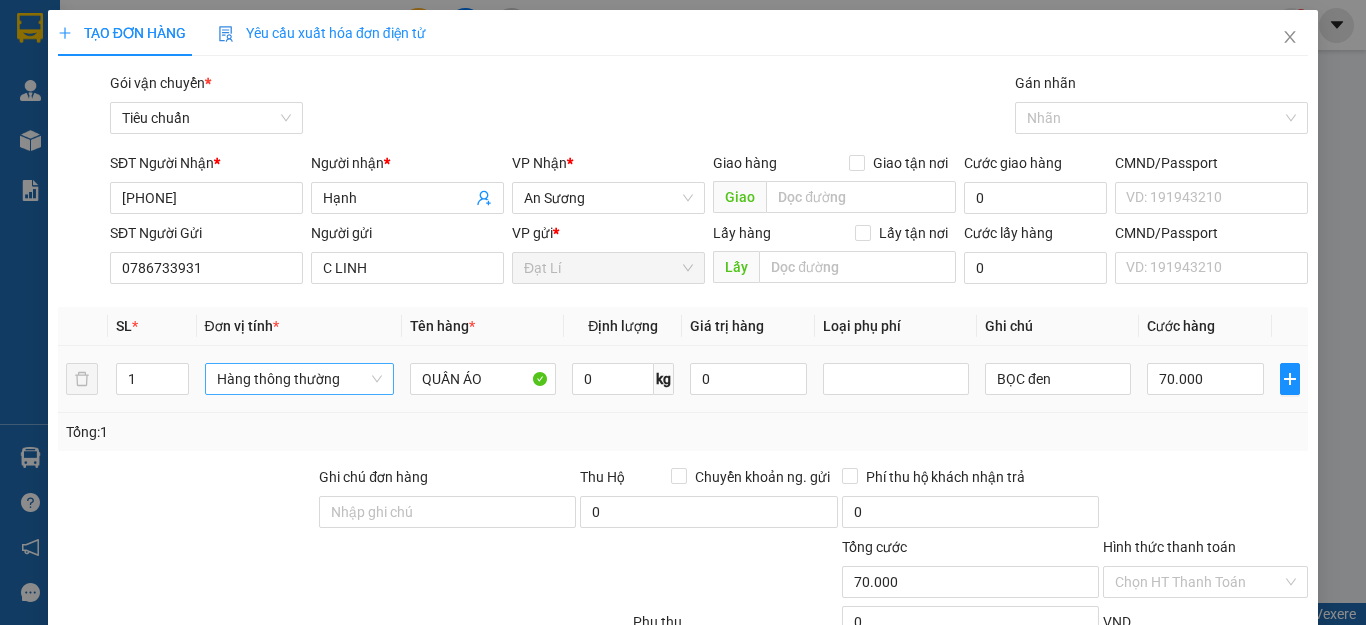 click on "Hàng thông thường" at bounding box center (300, 379) 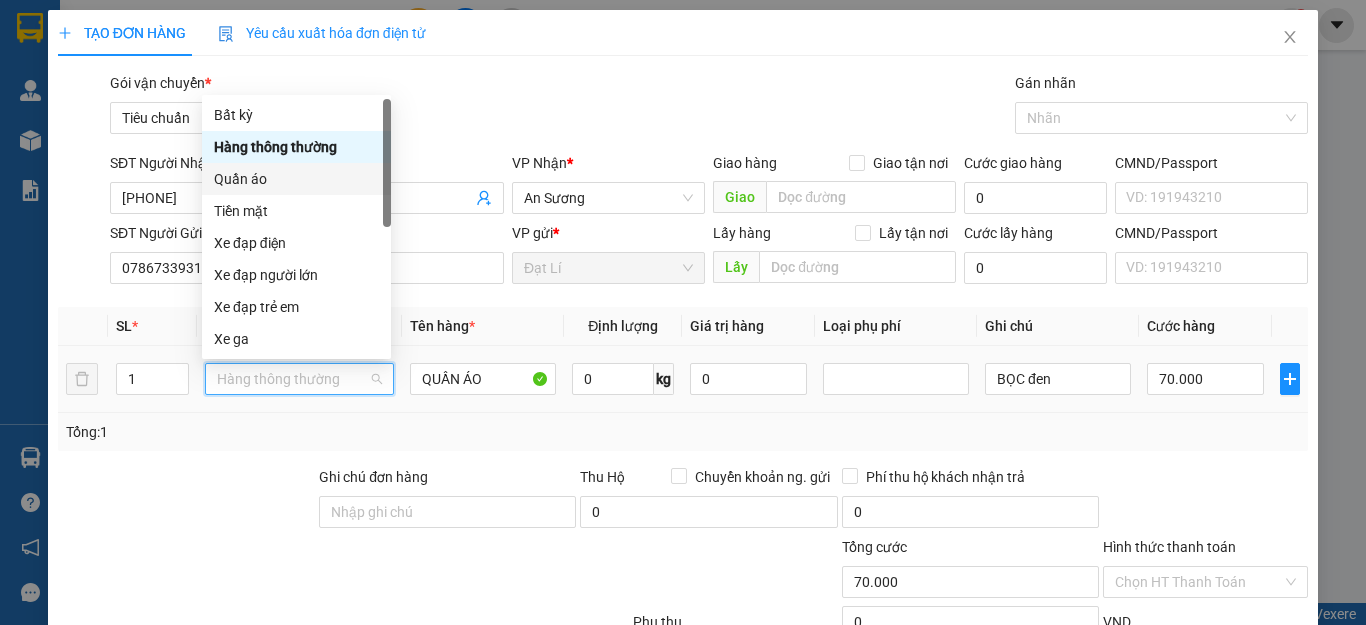 click on "Quần áo" at bounding box center (296, 179) 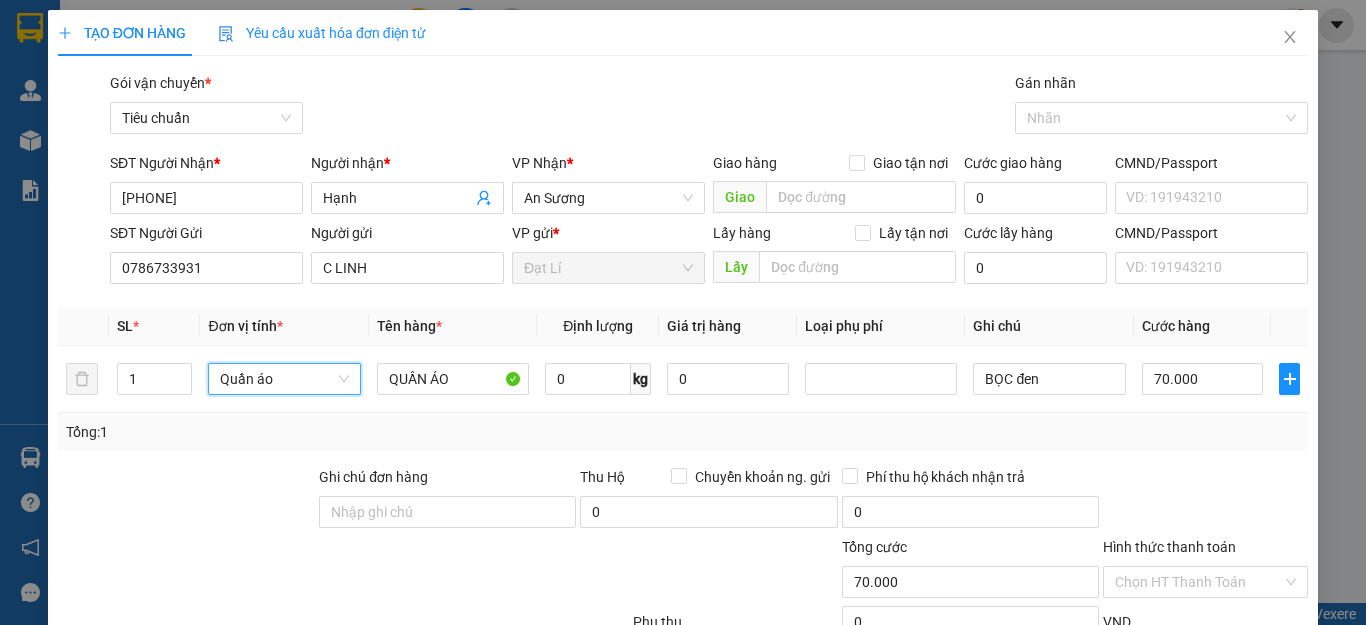 click at bounding box center (186, 501) 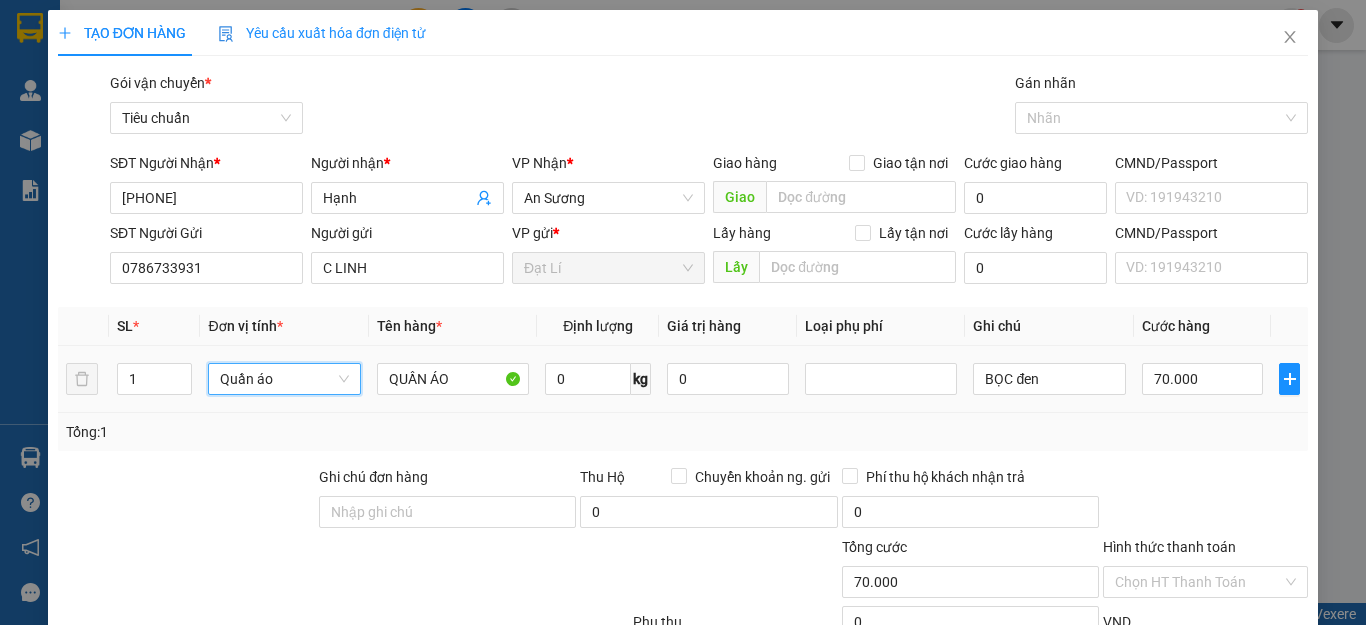 click on "0 kg" at bounding box center [598, 379] 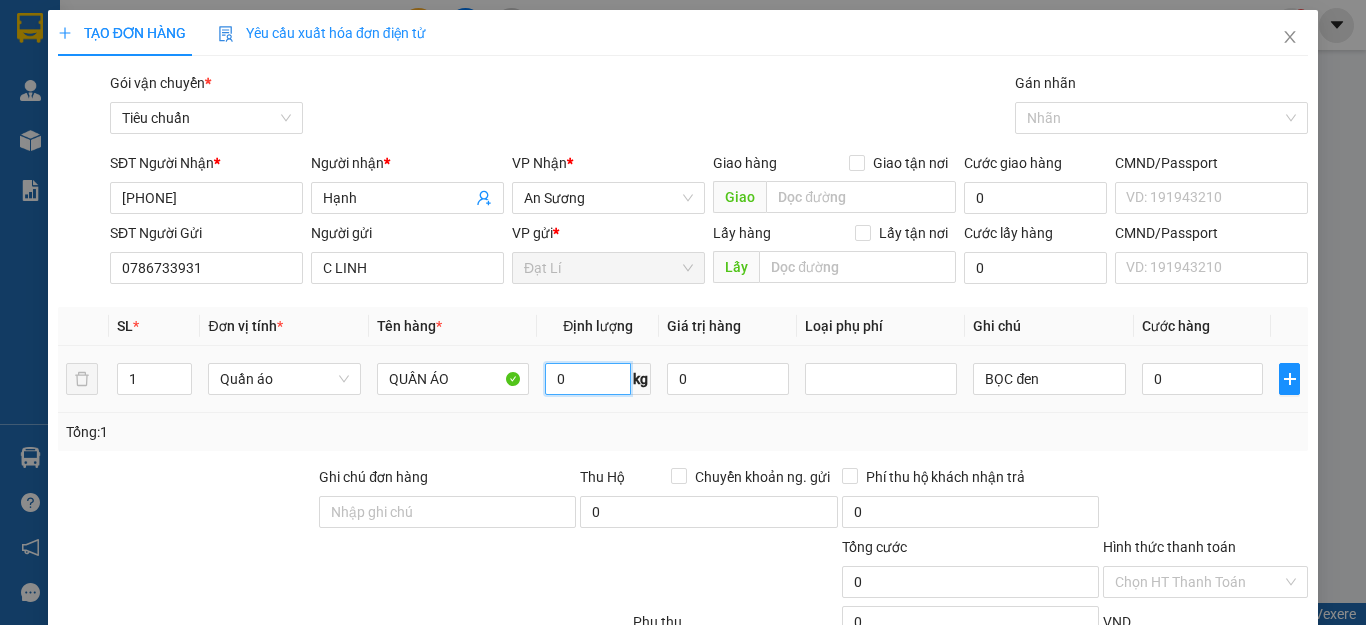 click on "0" at bounding box center [588, 379] 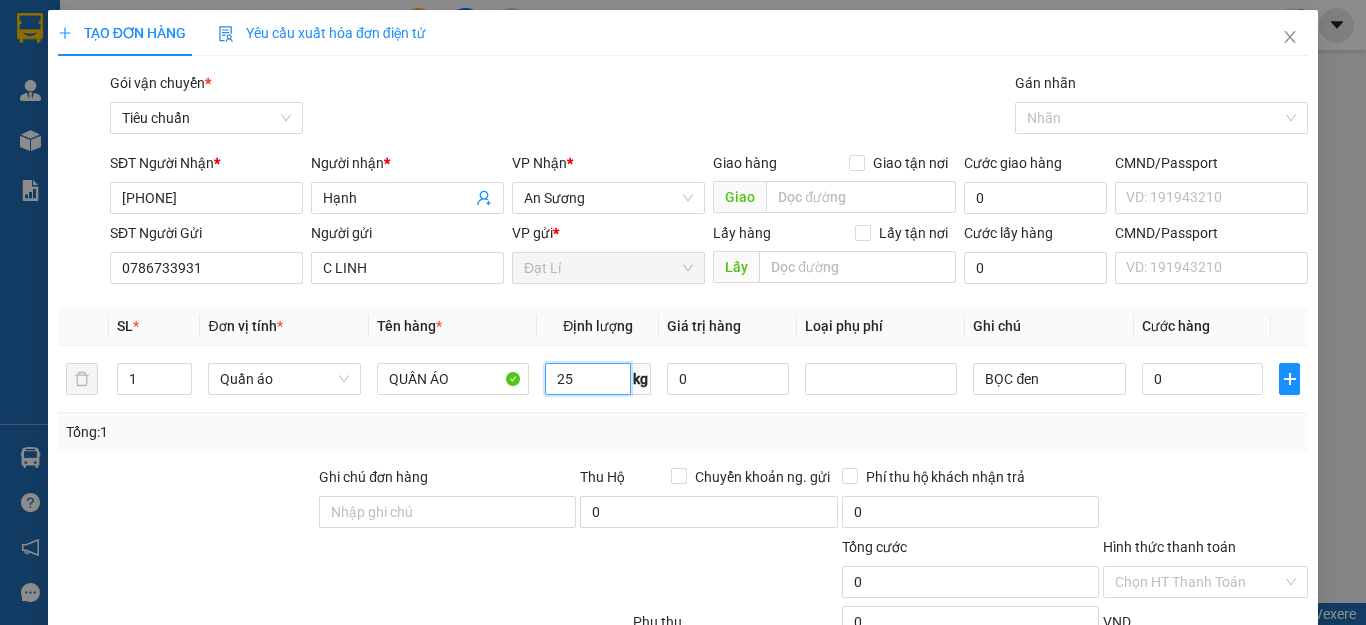 type on "25" 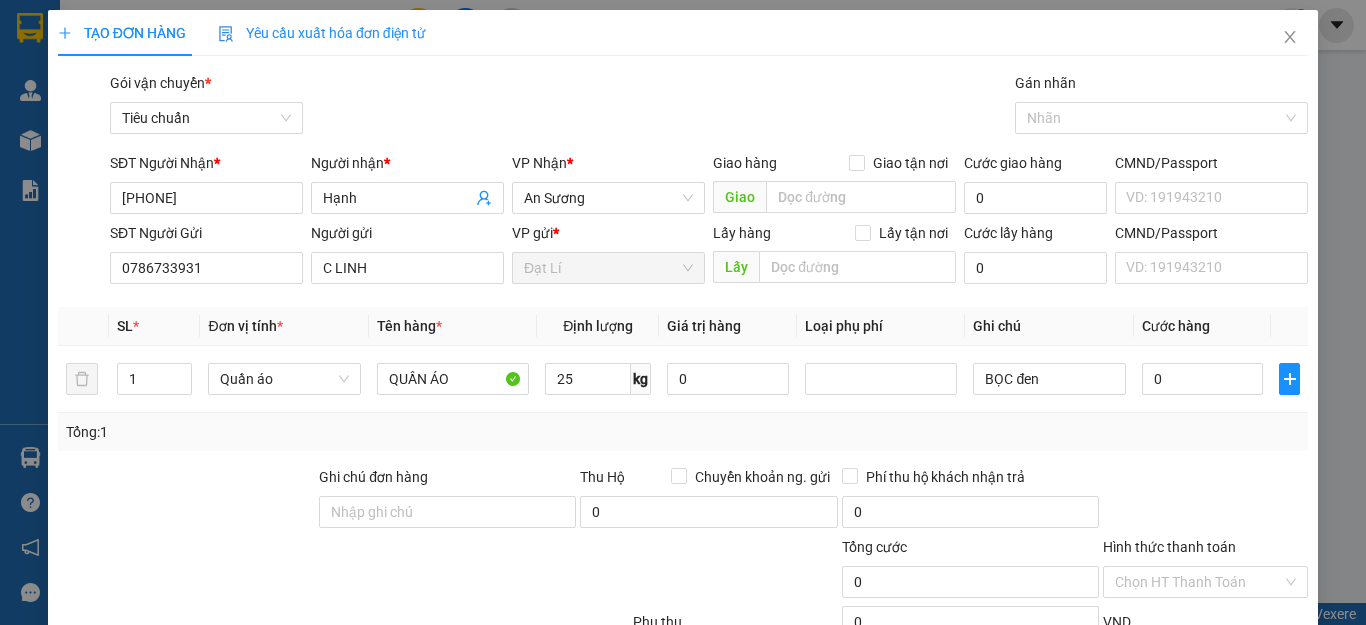 click on "Tổng:  1" at bounding box center [683, 432] 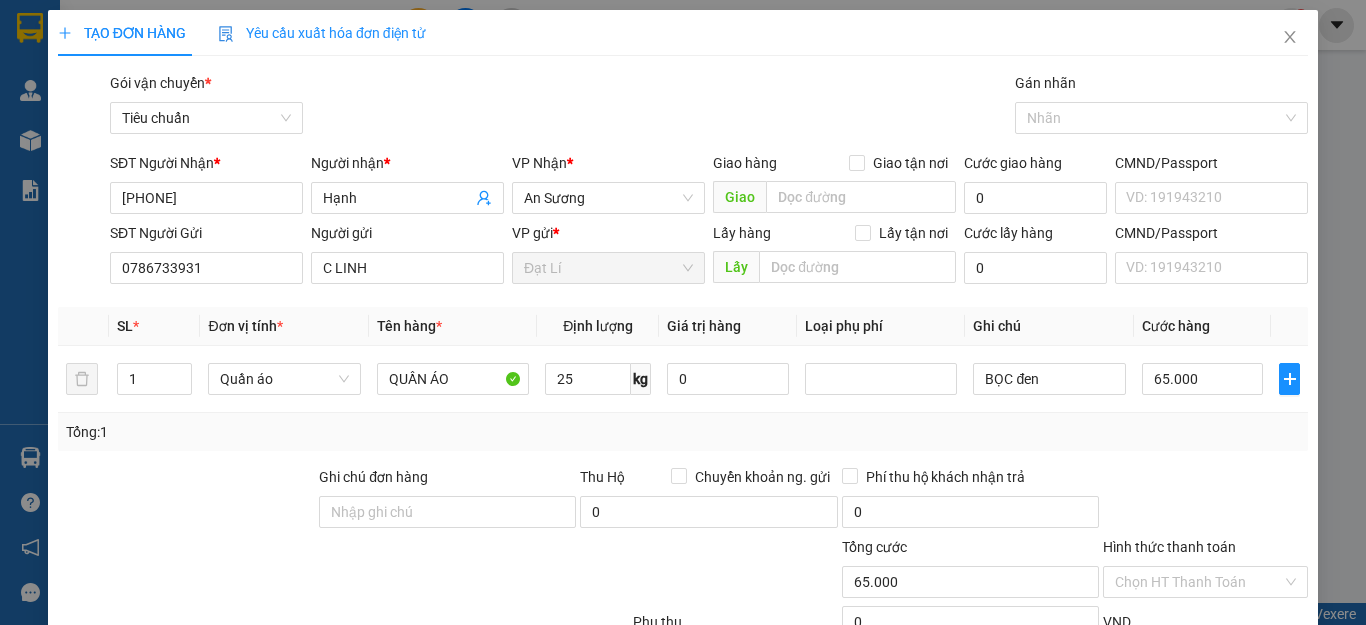 click on "Tổng:  1" at bounding box center [683, 432] 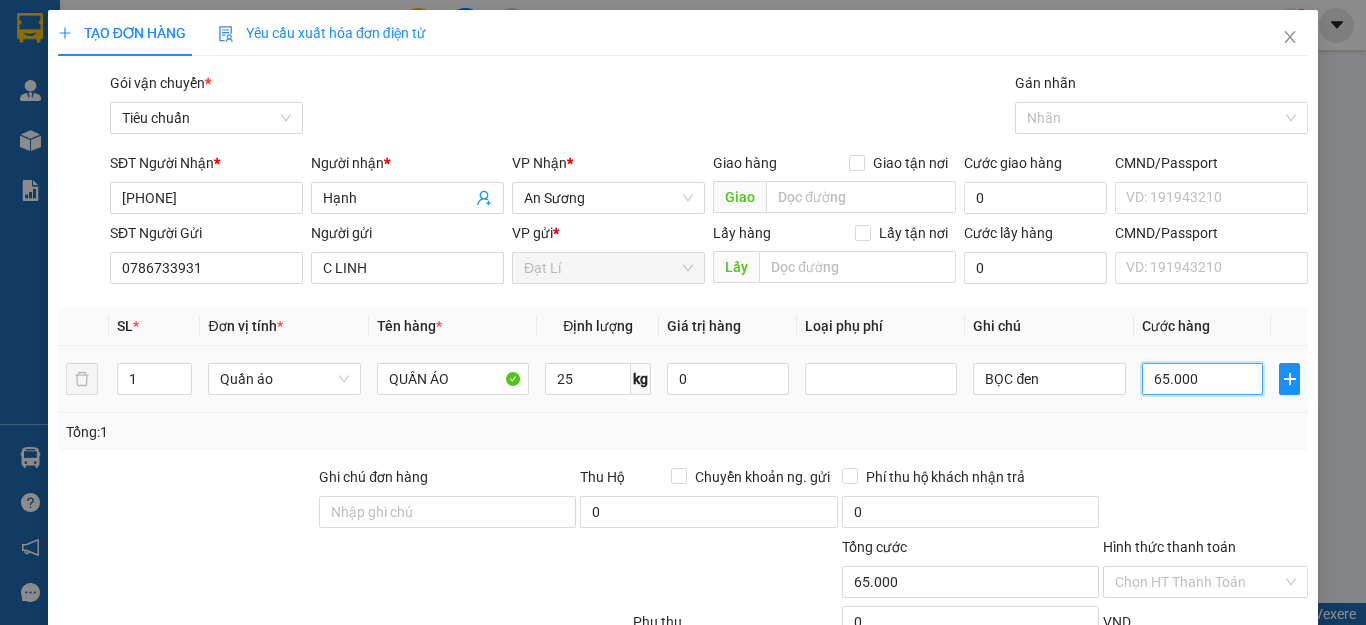 click on "65.000" at bounding box center (1203, 379) 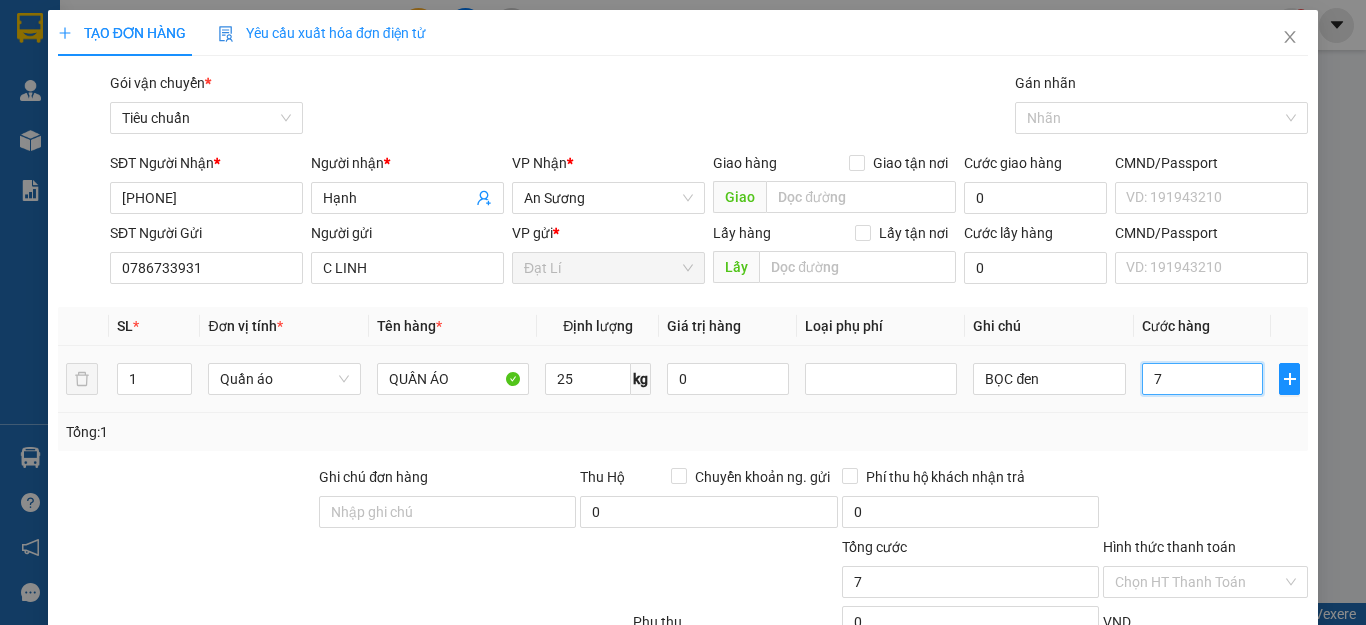 type on "70" 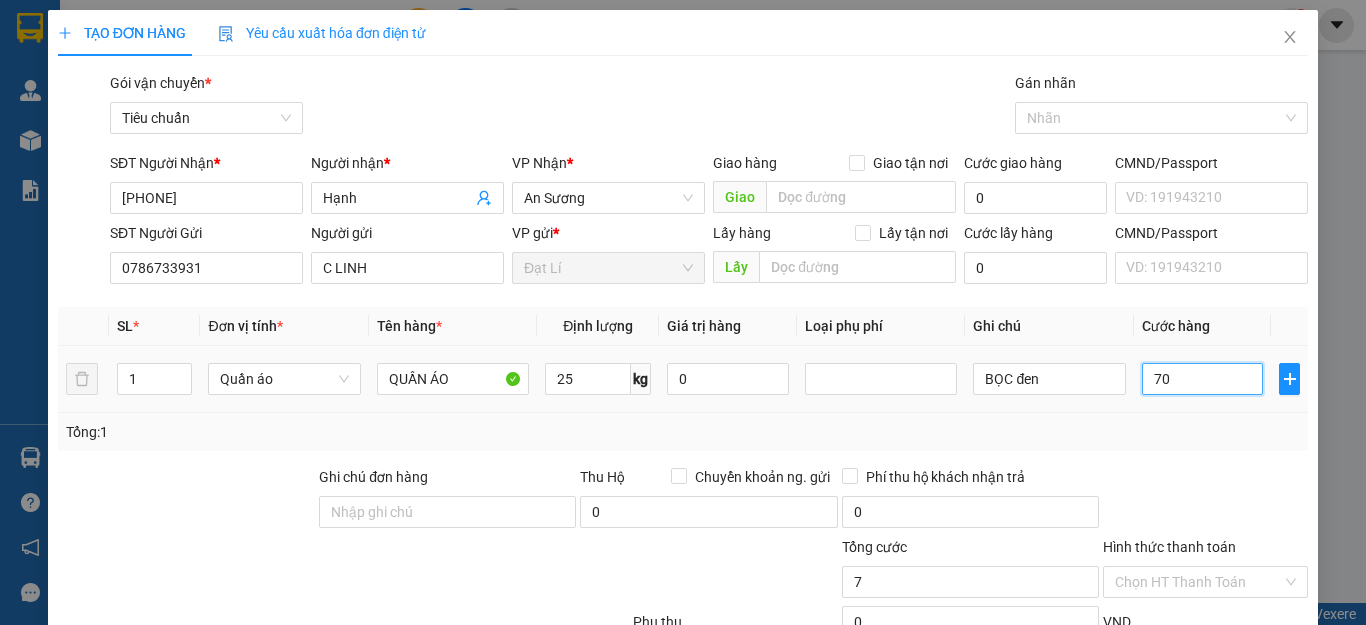 type on "70" 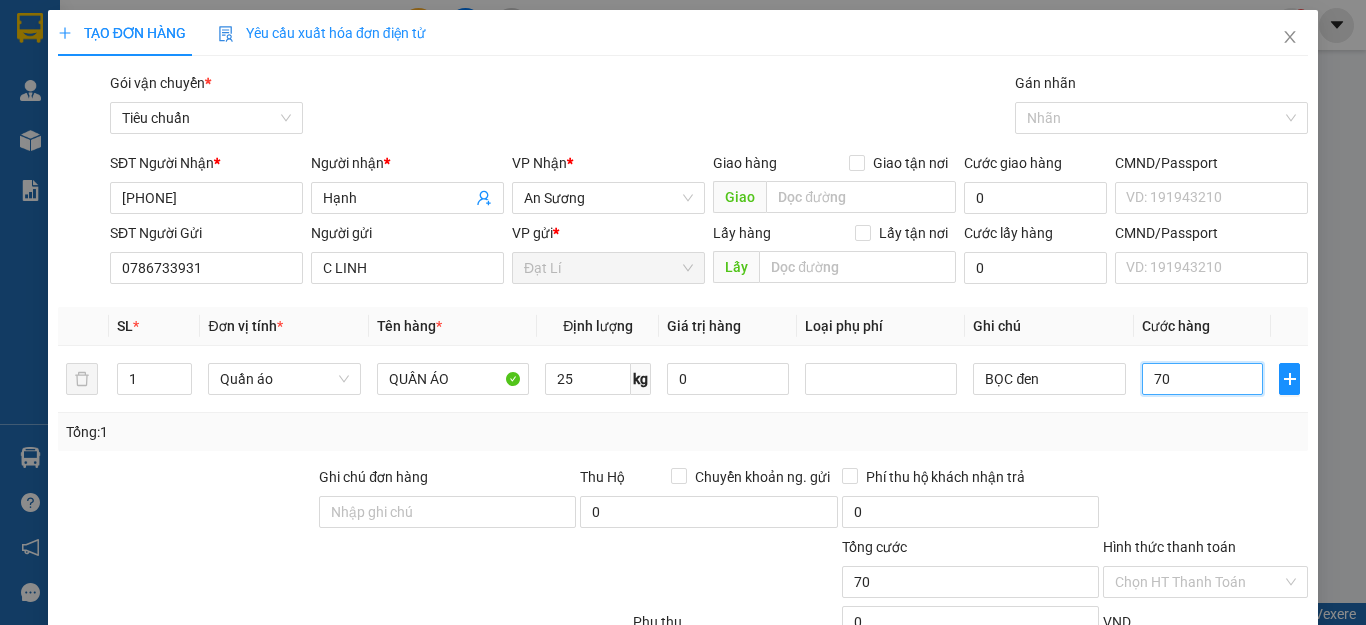 type on "70" 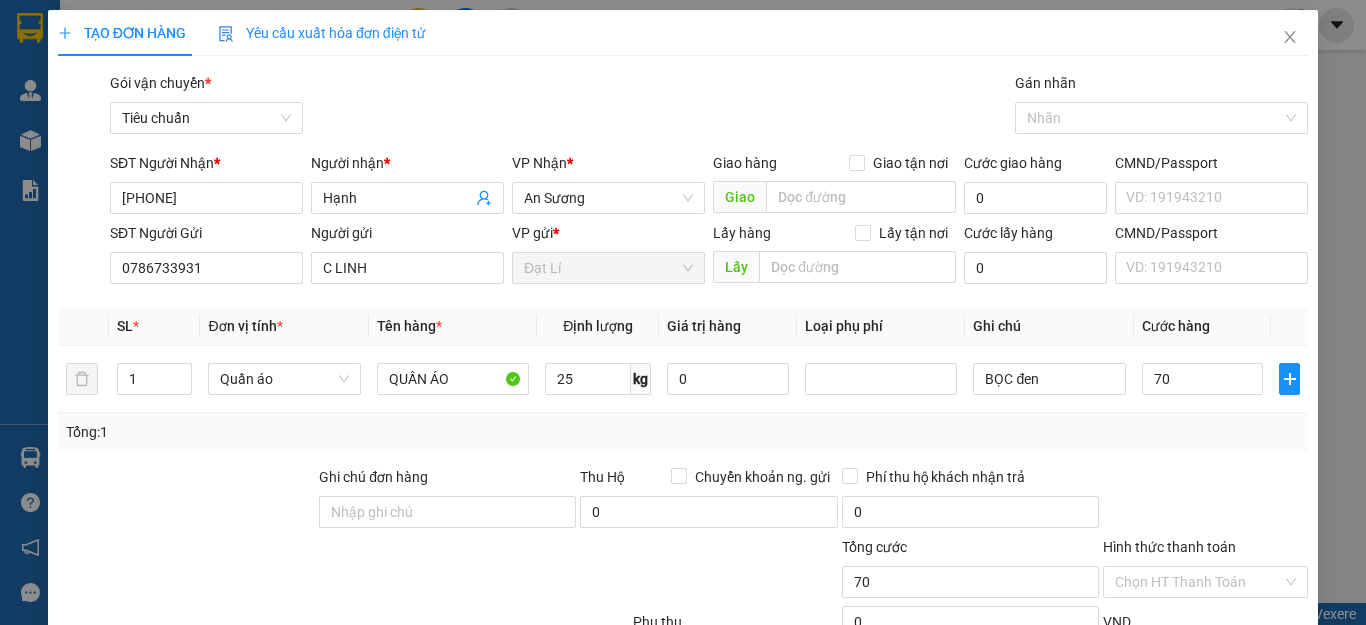 type on "70.000" 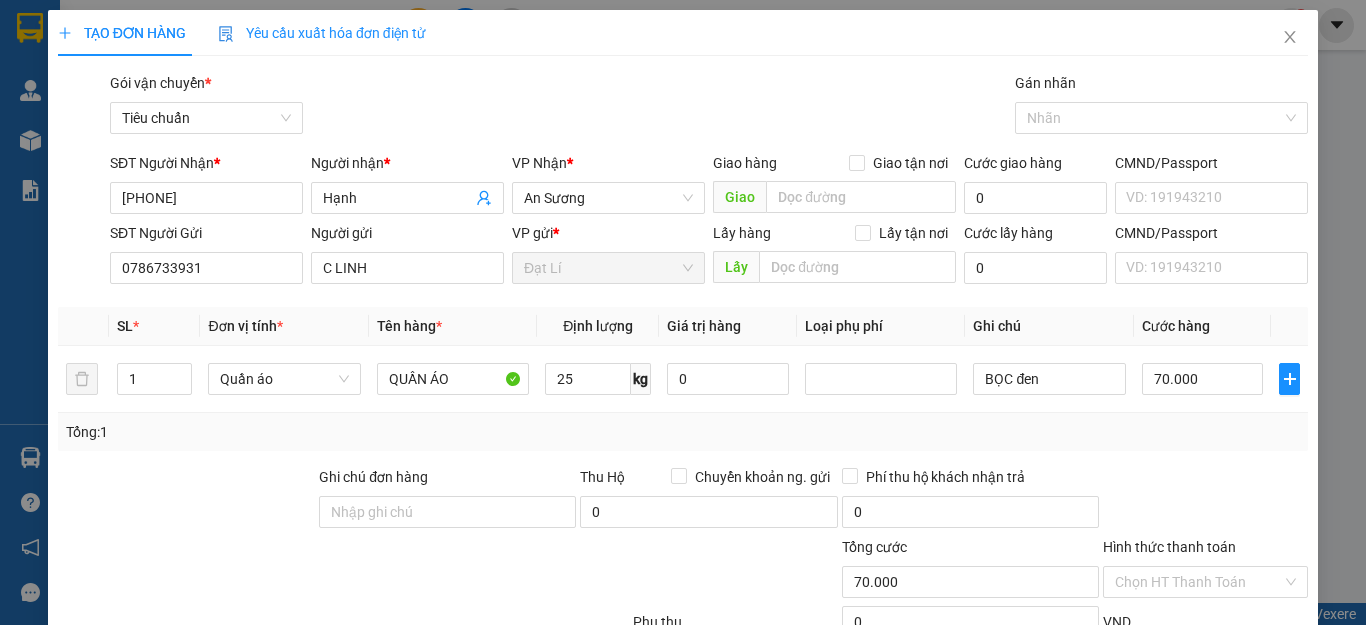 click at bounding box center (1205, 501) 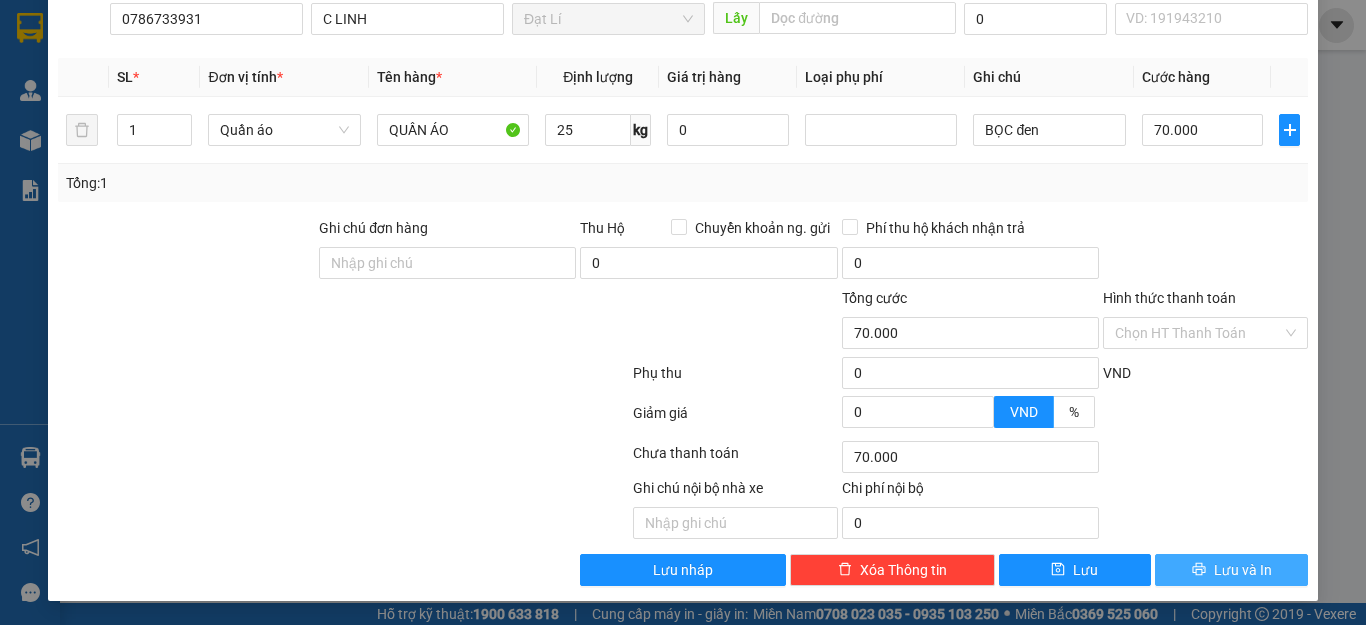 click on "Lưu và In" at bounding box center (1243, 570) 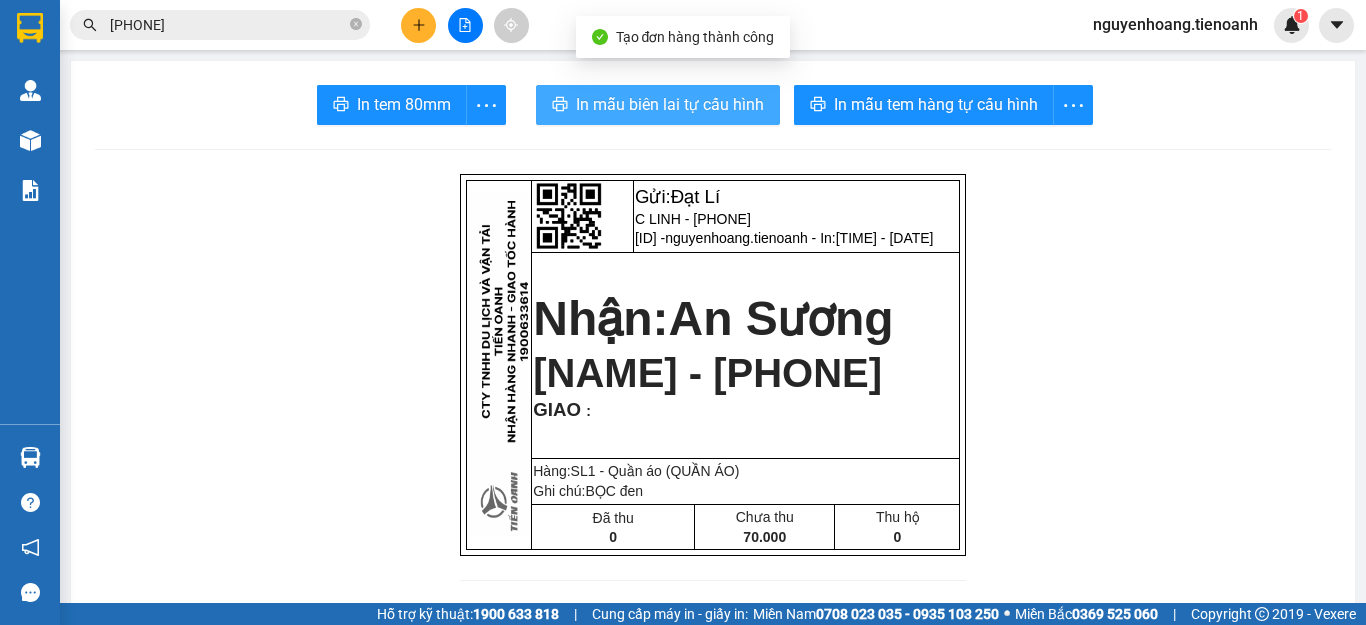 click on "In mẫu biên lai tự cấu hình" at bounding box center (670, 104) 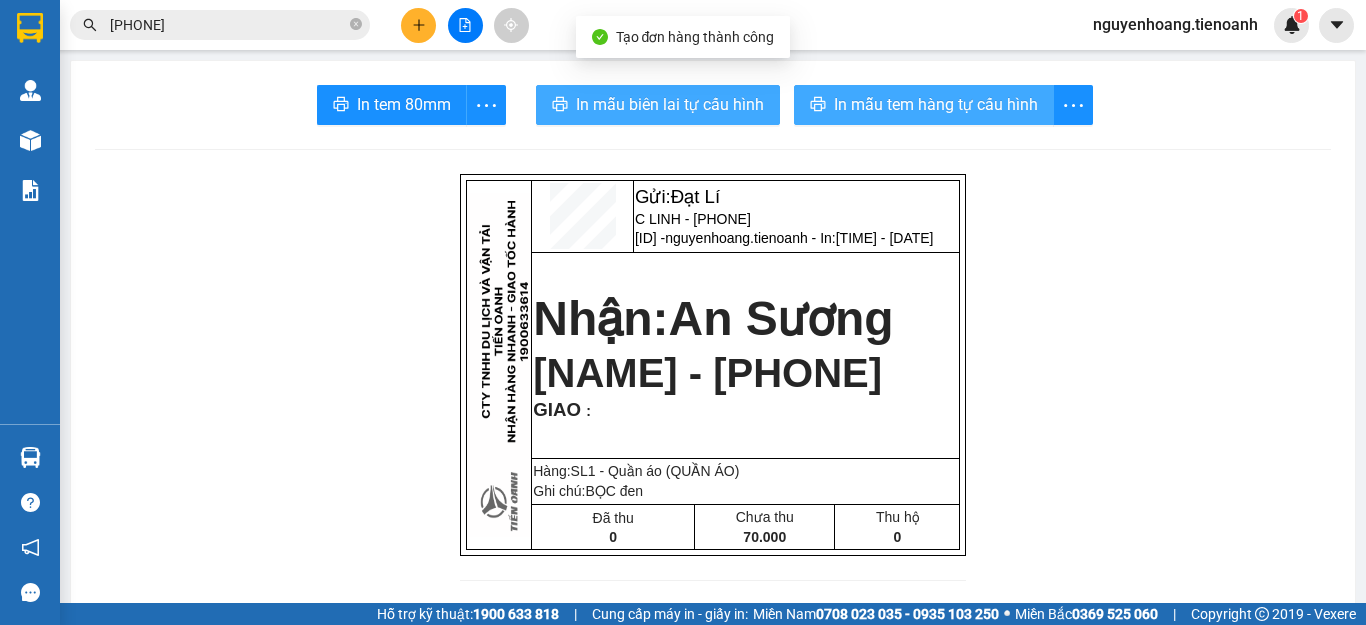 scroll, scrollTop: 0, scrollLeft: 0, axis: both 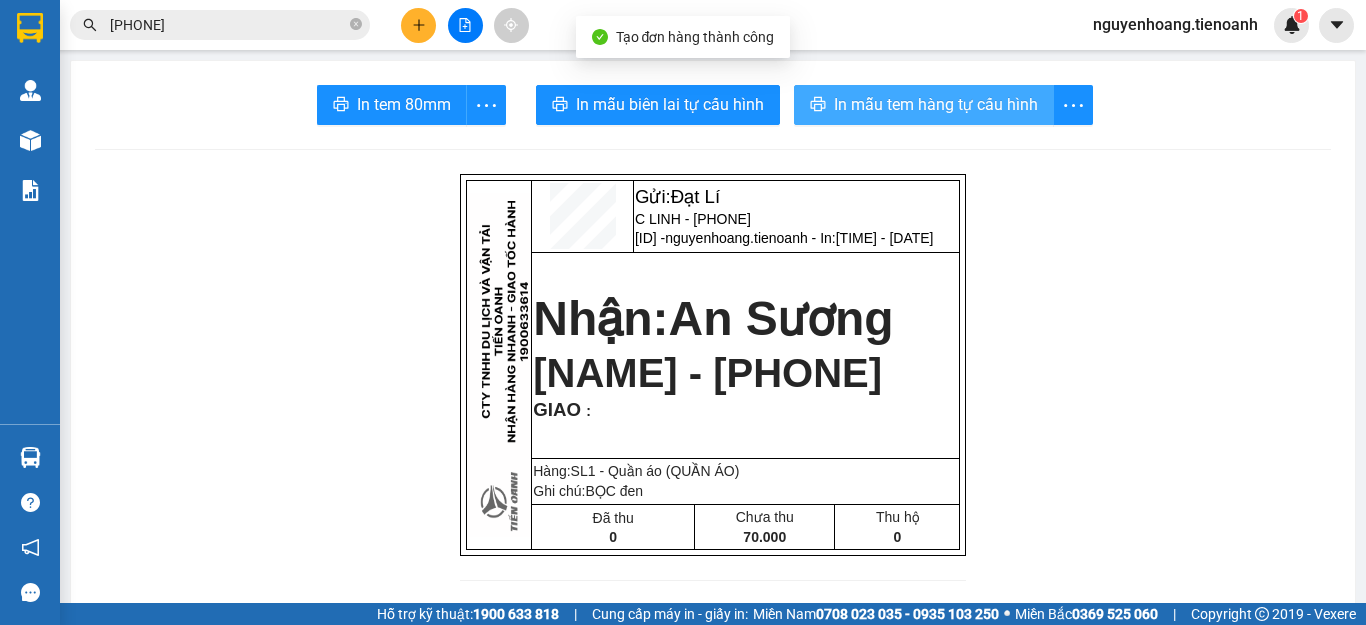 click on "In mẫu tem hàng tự cấu hình" at bounding box center (936, 104) 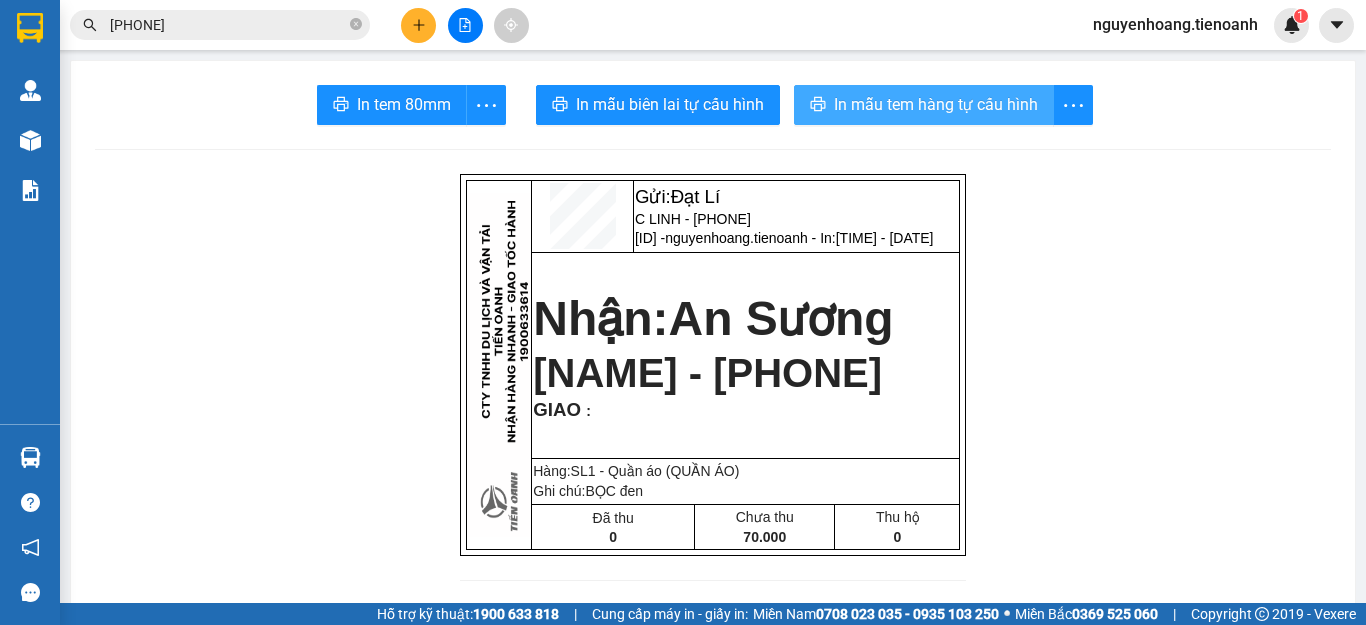 scroll, scrollTop: 0, scrollLeft: 0, axis: both 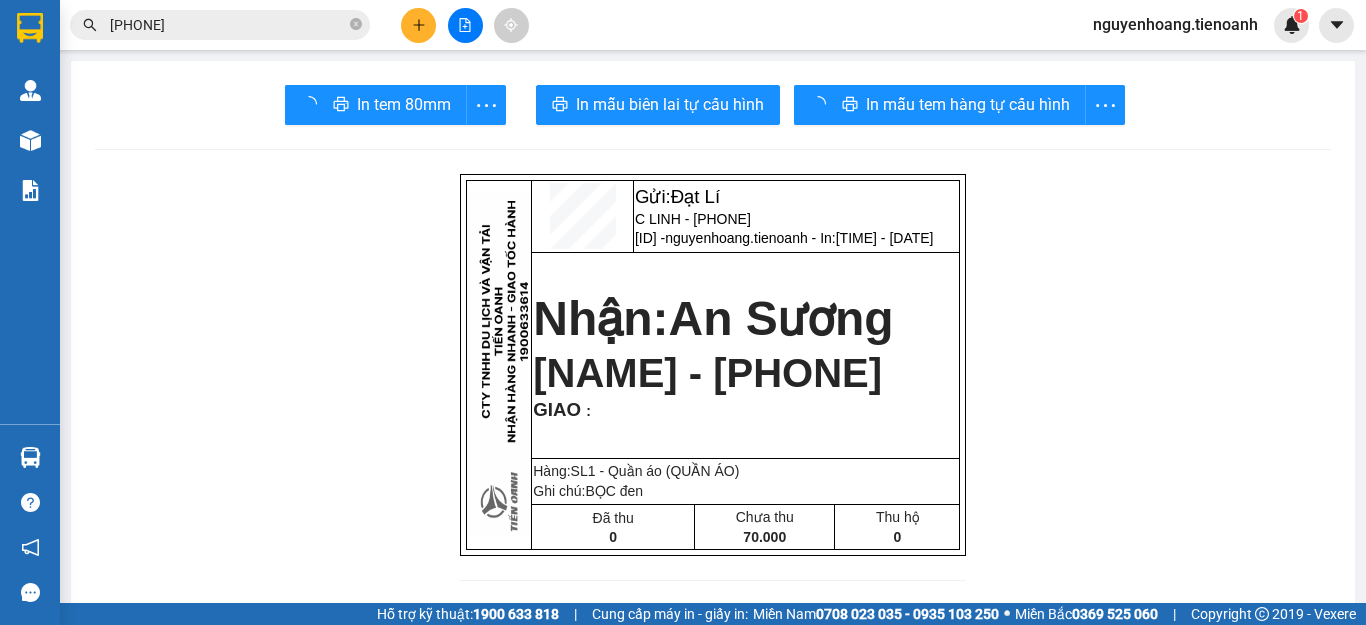click on "Gửi:  Đạt Lí
C LINH - [PHONE]
[ID] -  nguyenhoang.tienoanh - In:  [TIME] - [DATE]
Nhận:  An Sương
[NAME] - [PHONE]
GIAO   :
Hàng:SL  1 - Quần áo (QUẦN ÁO)
Ghi chú:  BỌC đen
Đã thu
0
Chưa thu
70.000
Thu hộ
0
CTY TNHH DLVT TIẾN OANH
NHẬN HÀNG NHANH - GIAO TỐC HÀNH
1900 633 614
VP Gửi: Đạt Lí
VP Nhận: An Sương
ĐC: QL14,  Chợ Đạt Lý
ĐC: B459 QL1A, PĐông Hưng Thuận, Q12
ĐT:0931 608 606
ĐT: 0935881992
----------------------------------------------
GỬI KHÁCH HÀNG
BILL BIÊN NHẬN
Mã đơn : [ID]
In :  [TIME] - [DATE]
N.Gửi:     C LINH -  [PHONE].  CCCD:
N.Nhận:   [NAME] -  [PHONE]. CCCD :
GIAO TẬN NƠI :
Ghi chú : BỌC đen
Tên hàng
KL
SL
Cước hàng
QUẦN ÁO" at bounding box center (713, 1146) 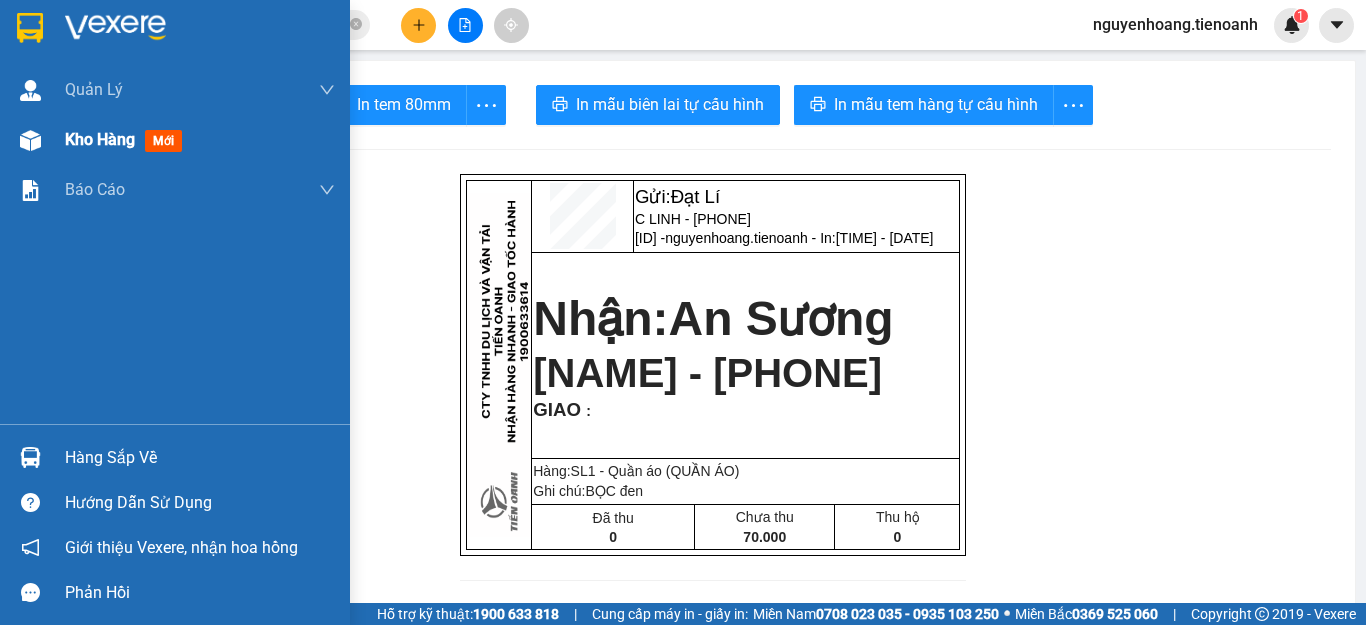 click on "Kho hàng" at bounding box center (100, 139) 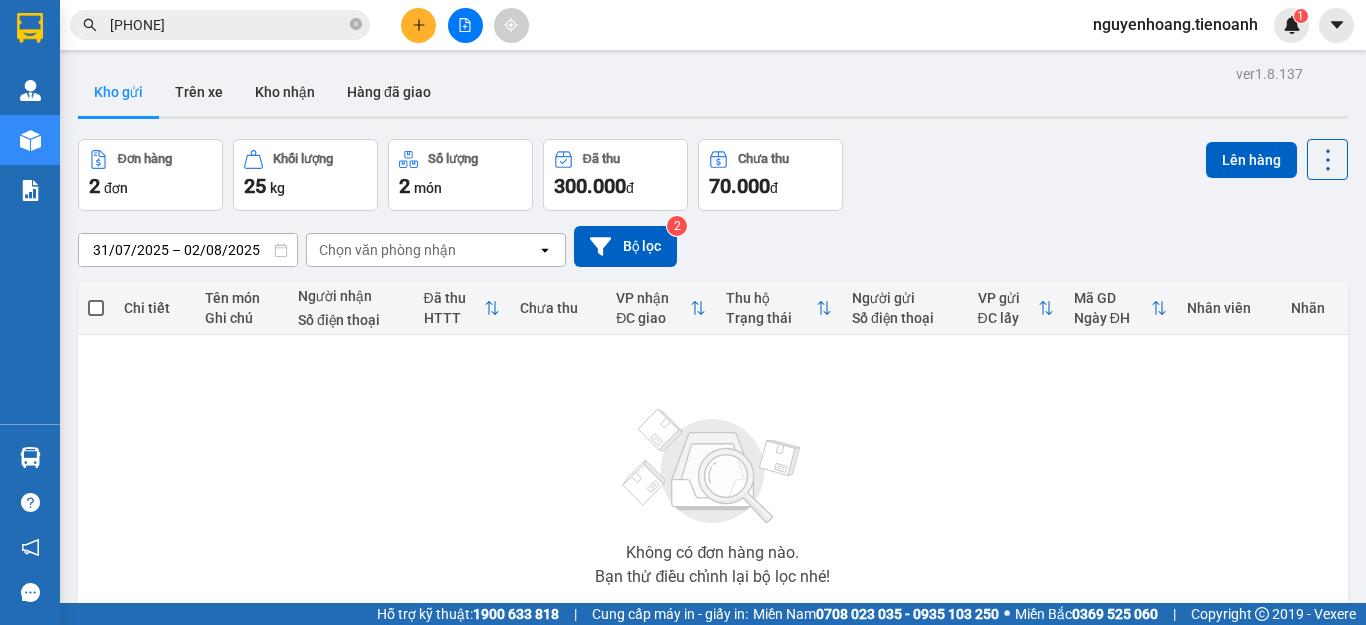 click on "Kho gửi" at bounding box center (118, 92) 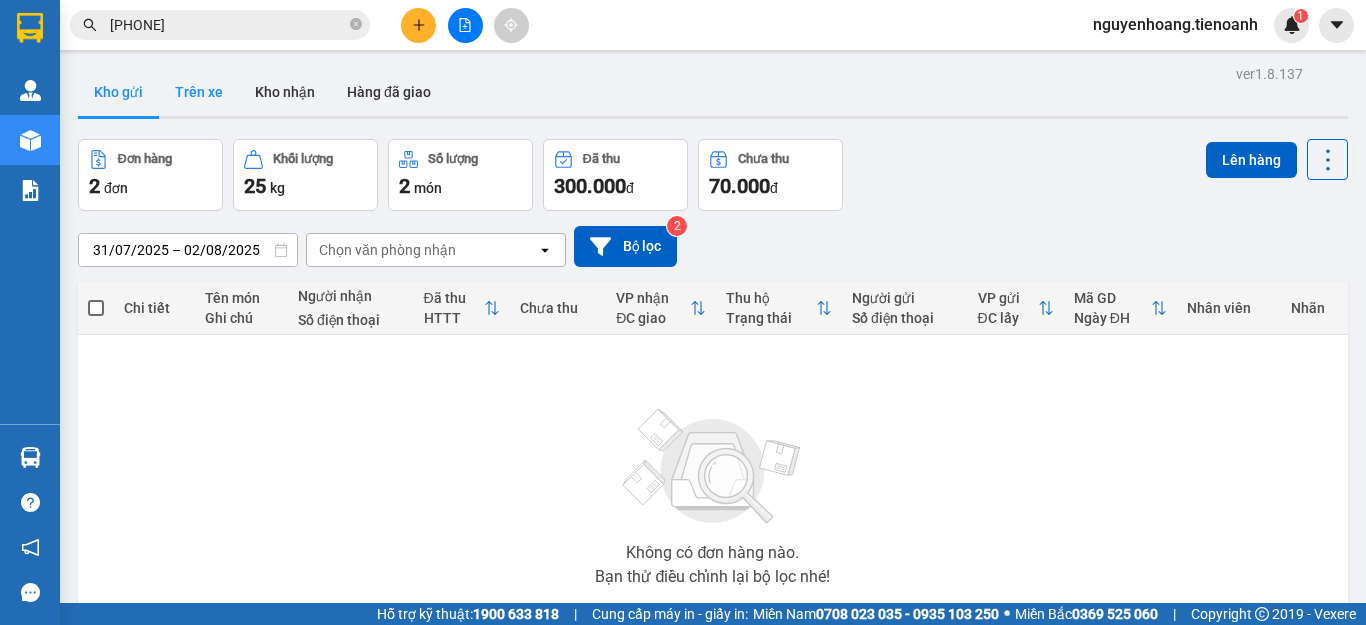 drag, startPoint x: 178, startPoint y: 92, endPoint x: 191, endPoint y: 85, distance: 14.764823 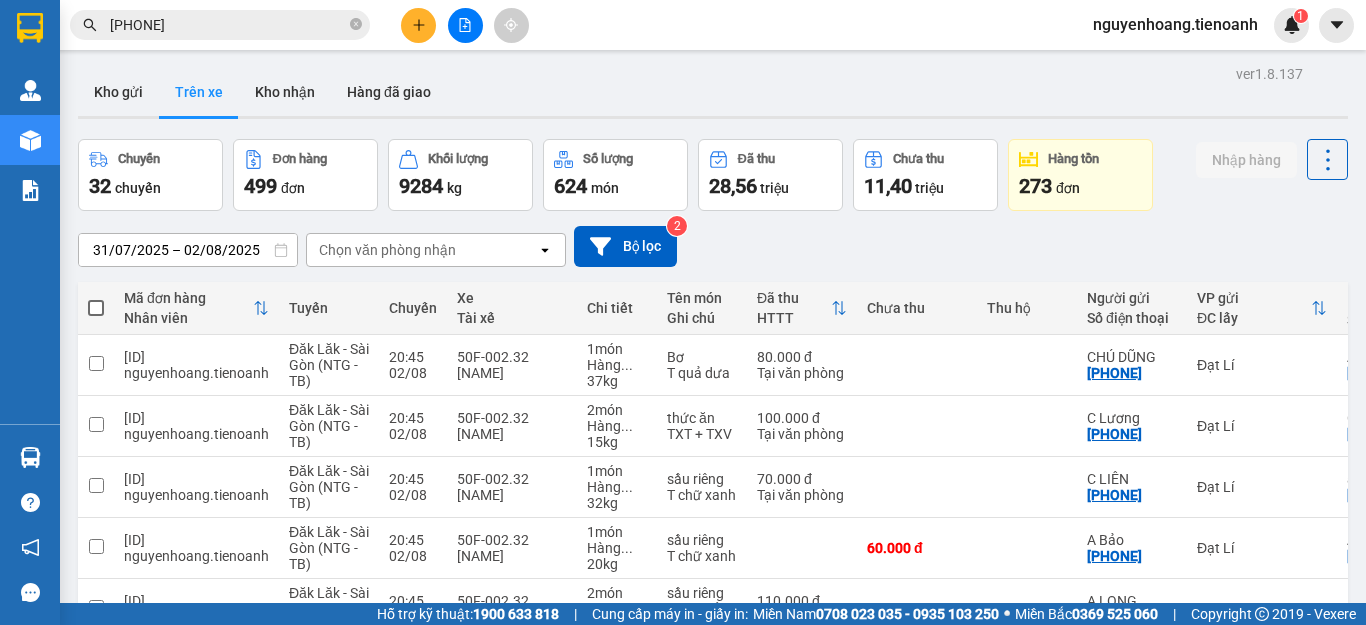 click on "Kho gửi" at bounding box center (118, 92) 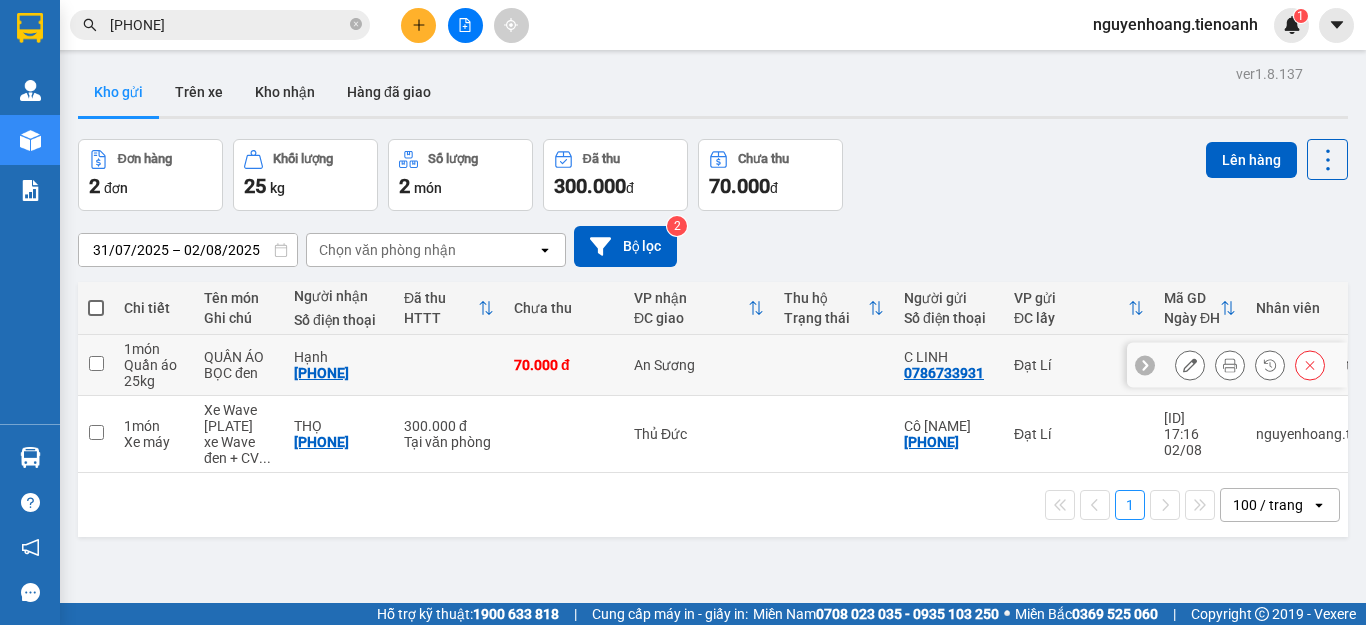 click at bounding box center [834, 365] 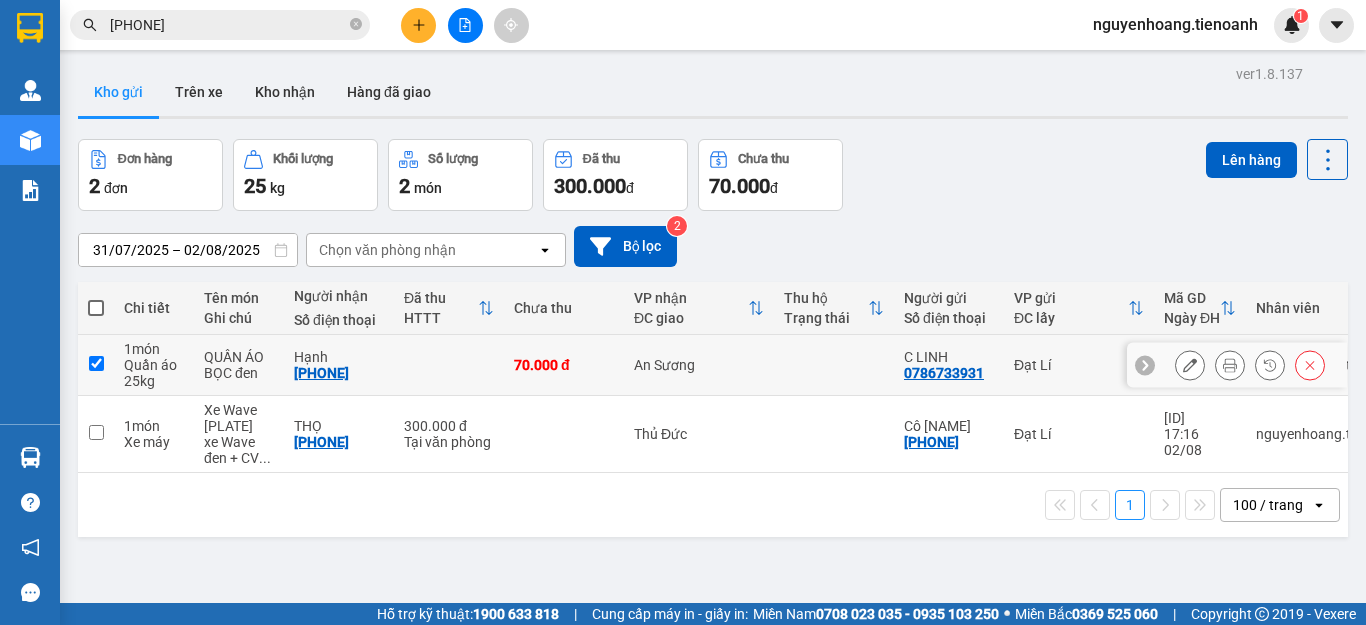 checkbox on "true" 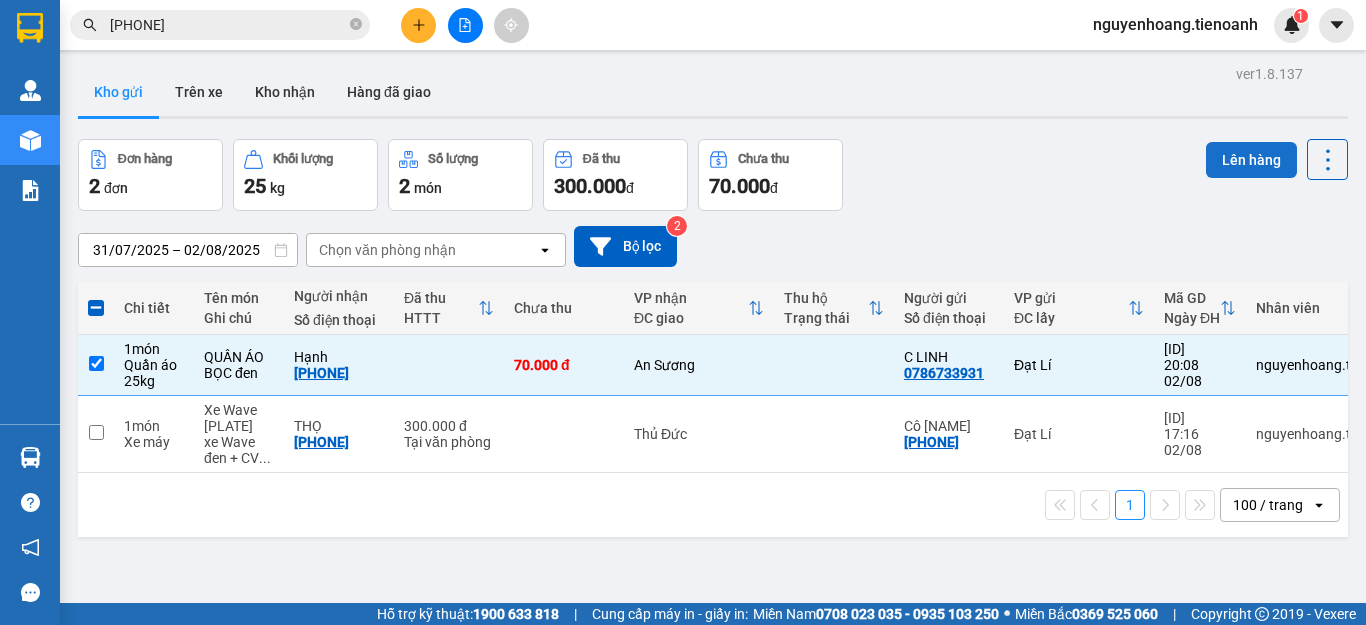 click on "Lên hàng" at bounding box center [1251, 160] 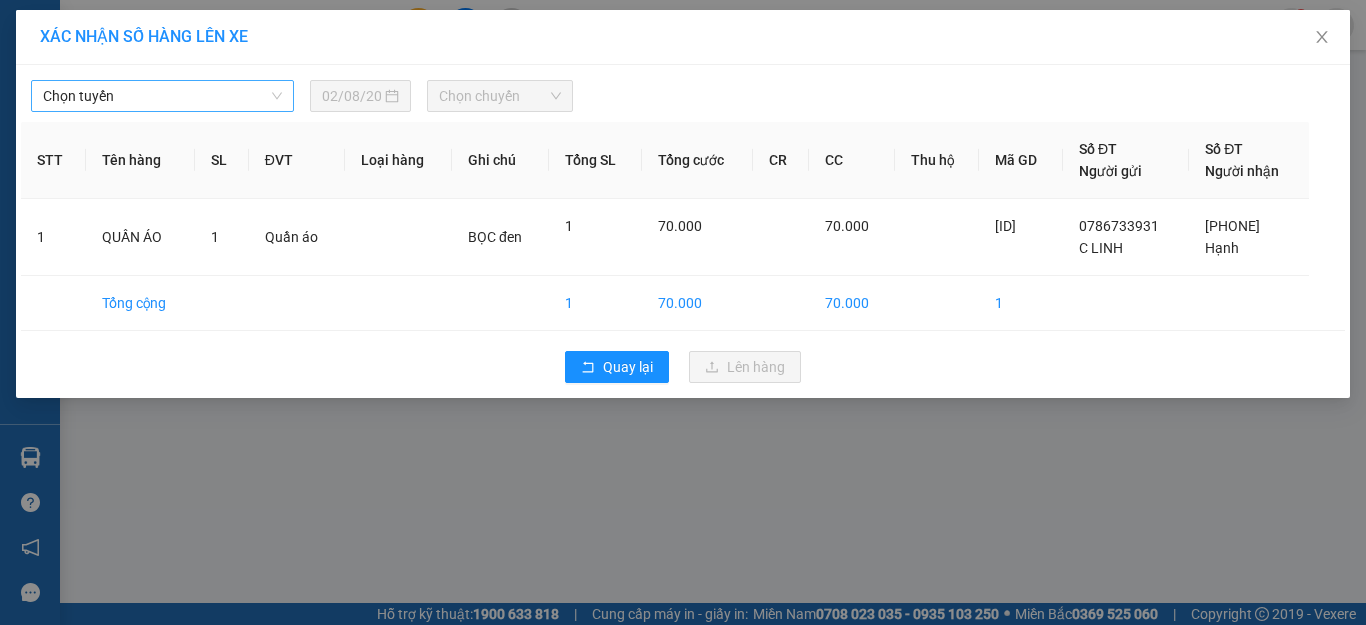 click on "Chọn tuyến" at bounding box center (162, 96) 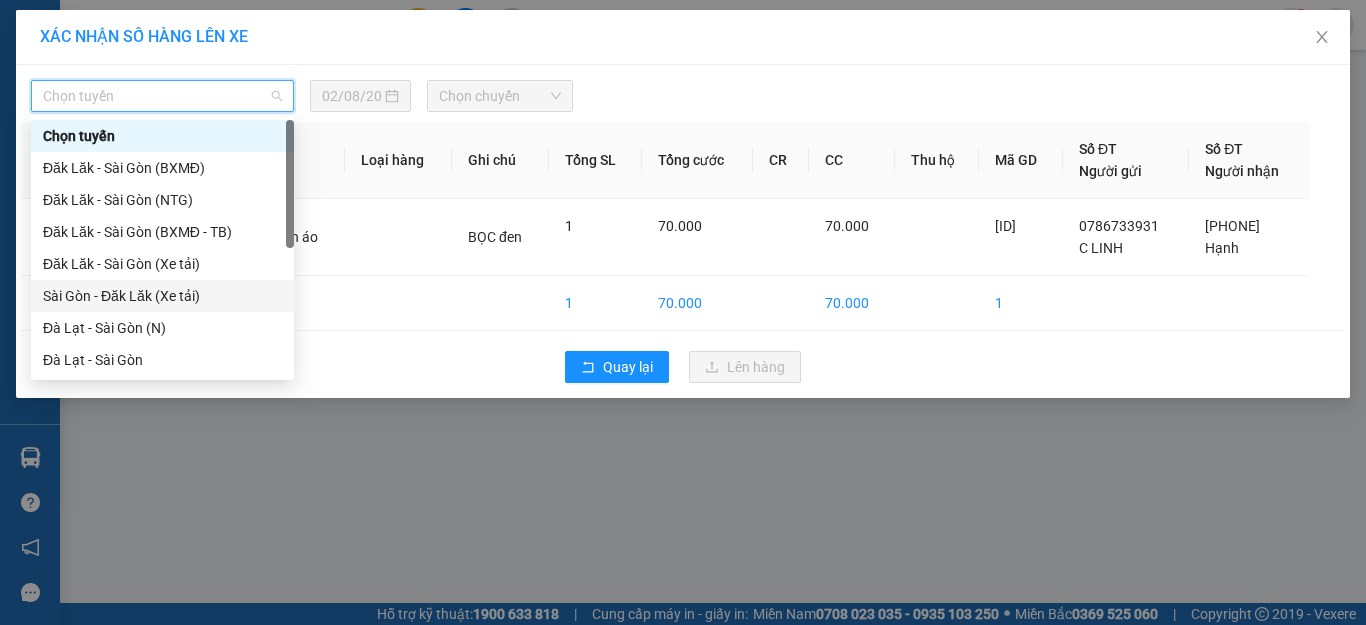 scroll, scrollTop: 200, scrollLeft: 0, axis: vertical 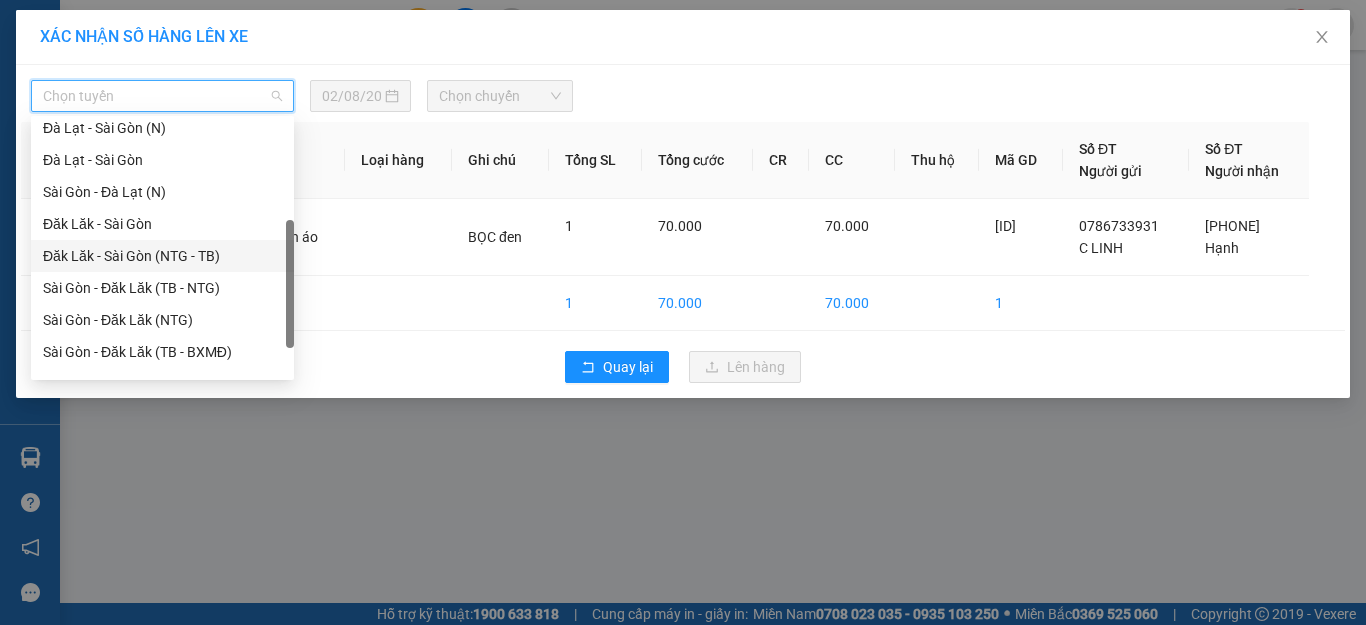 click on "Đăk Lăk - Sài Gòn (NTG - TB)" at bounding box center [162, 256] 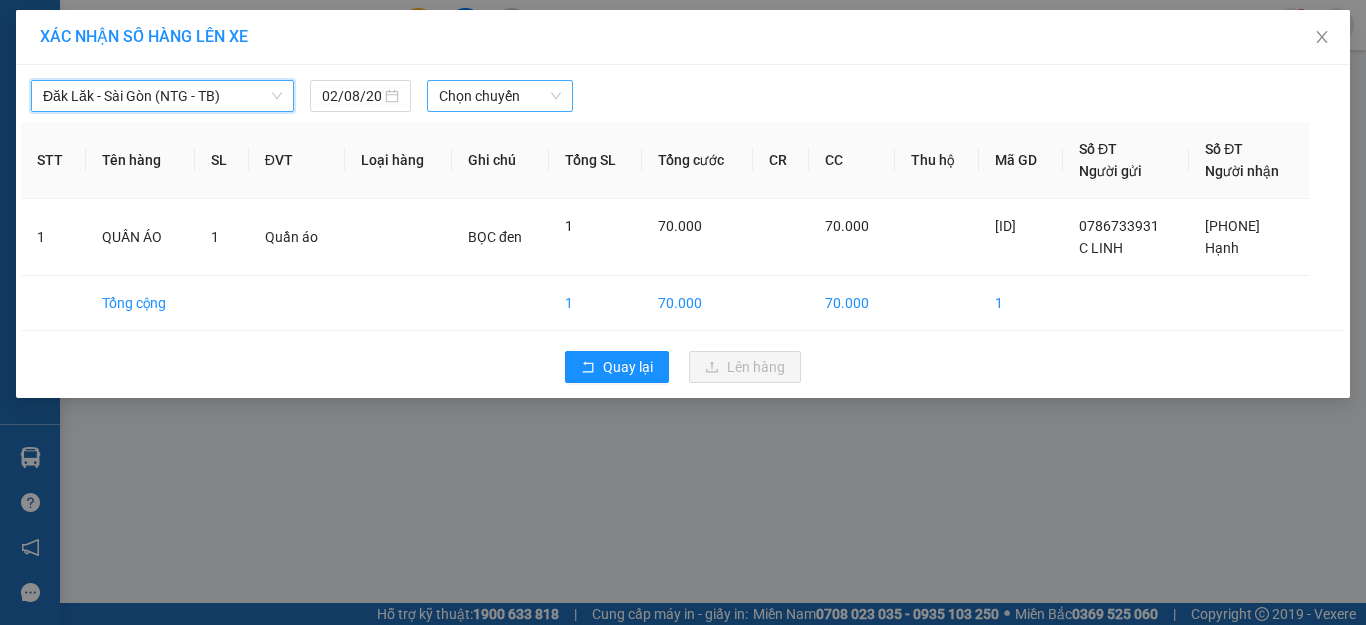 click on "Chọn chuyến" at bounding box center (500, 96) 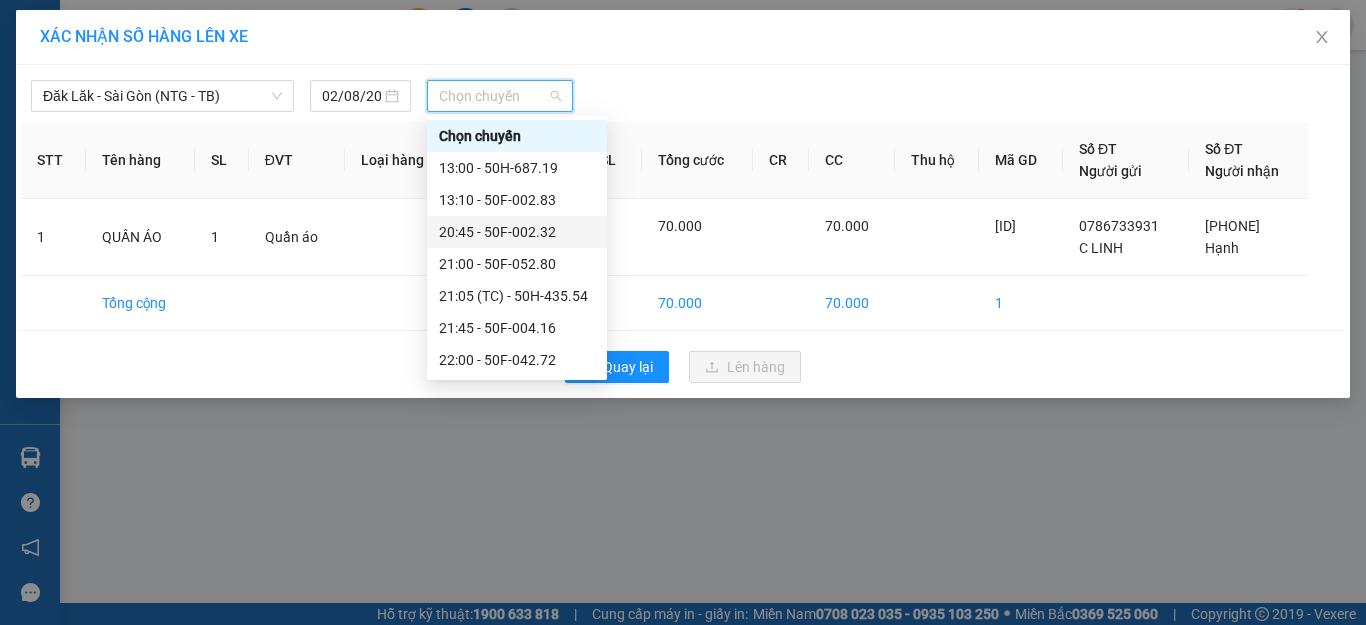 click on "20:45     - 50F-002.32" at bounding box center [517, 232] 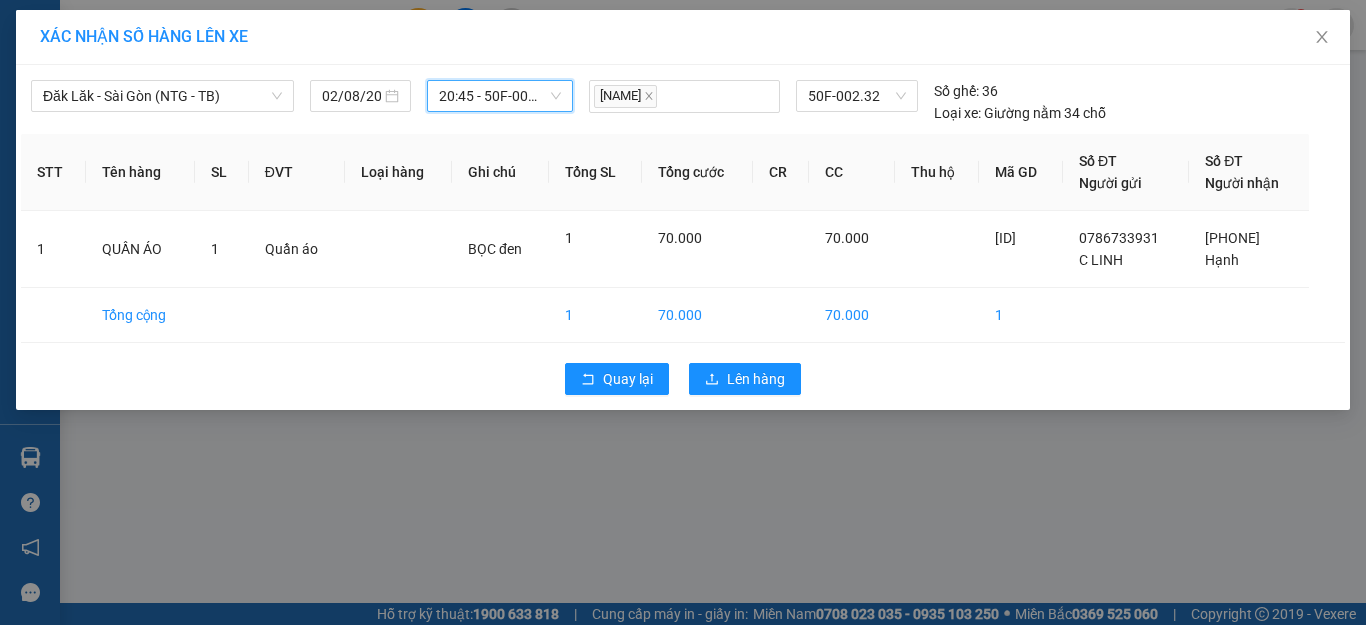 click on "Quay lại Lên hàng" at bounding box center (683, 379) 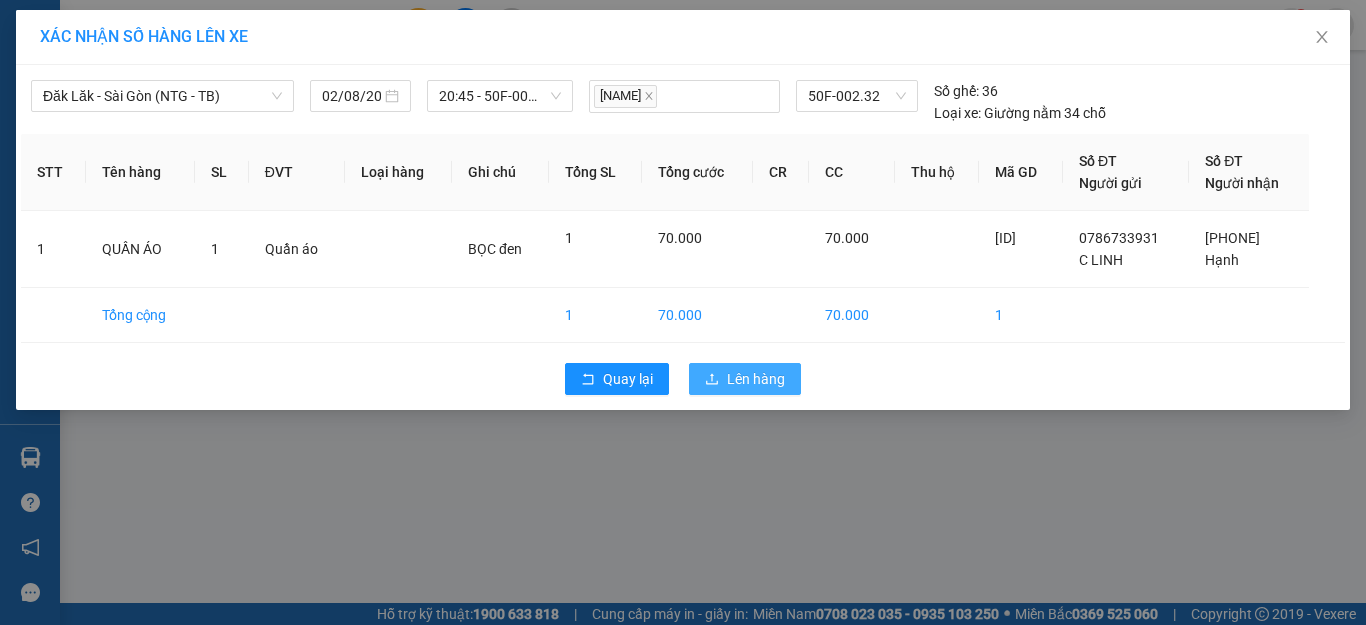 click on "Lên hàng" at bounding box center (745, 379) 